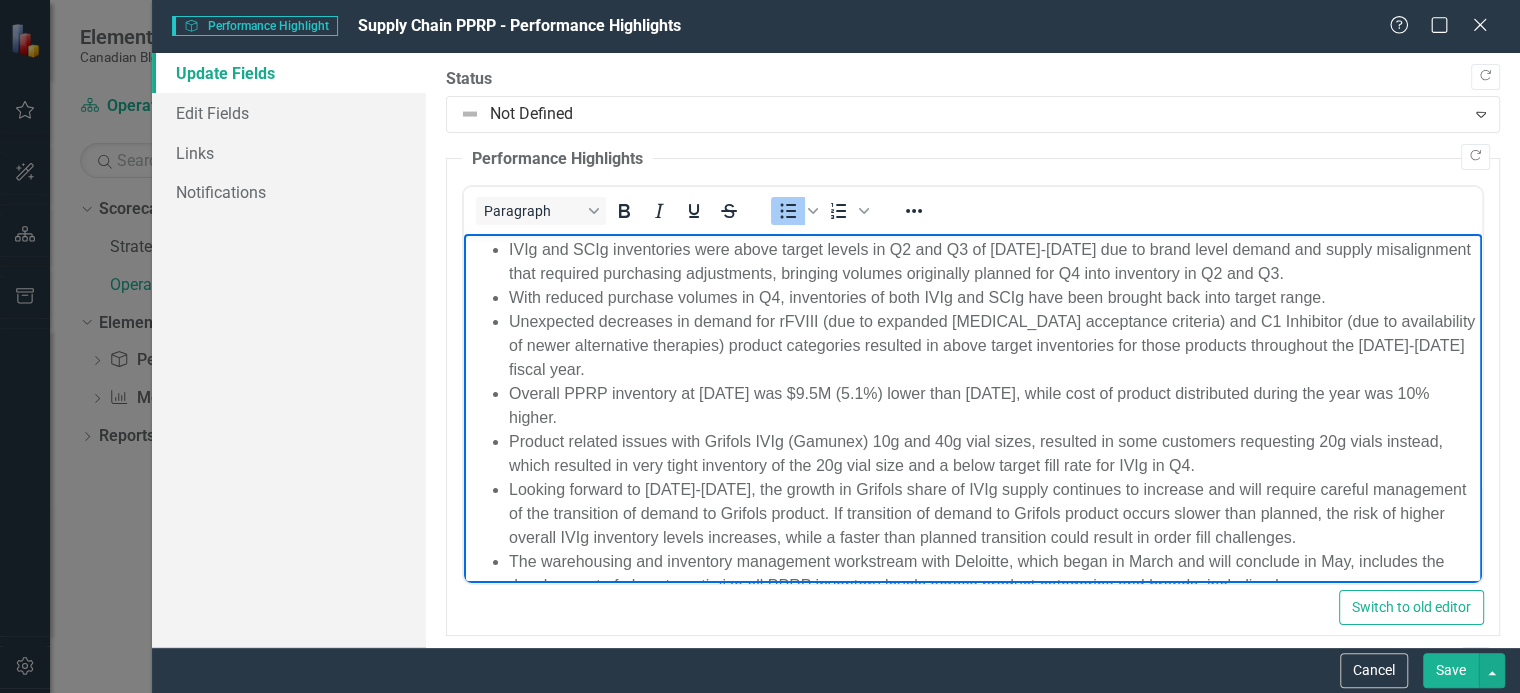 scroll, scrollTop: 0, scrollLeft: 0, axis: both 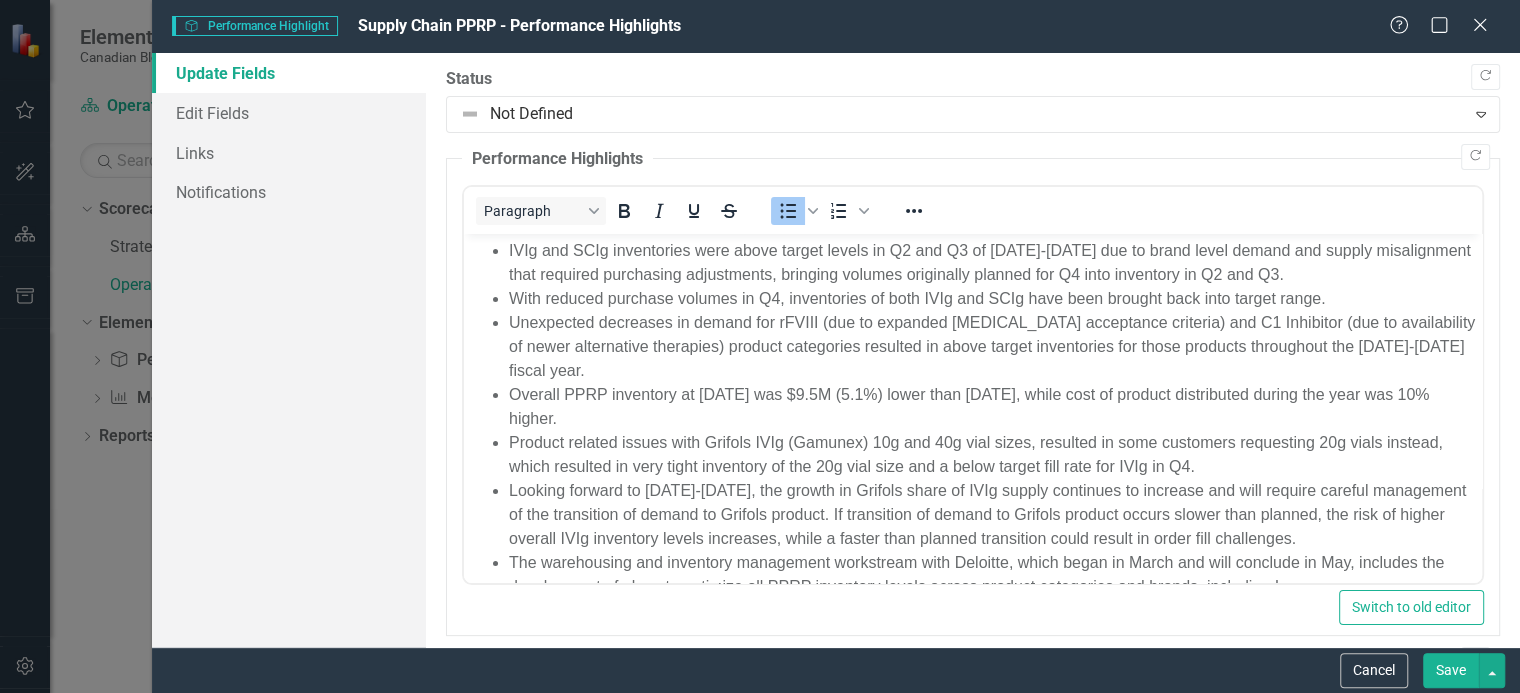 click on "Save" at bounding box center (1451, 670) 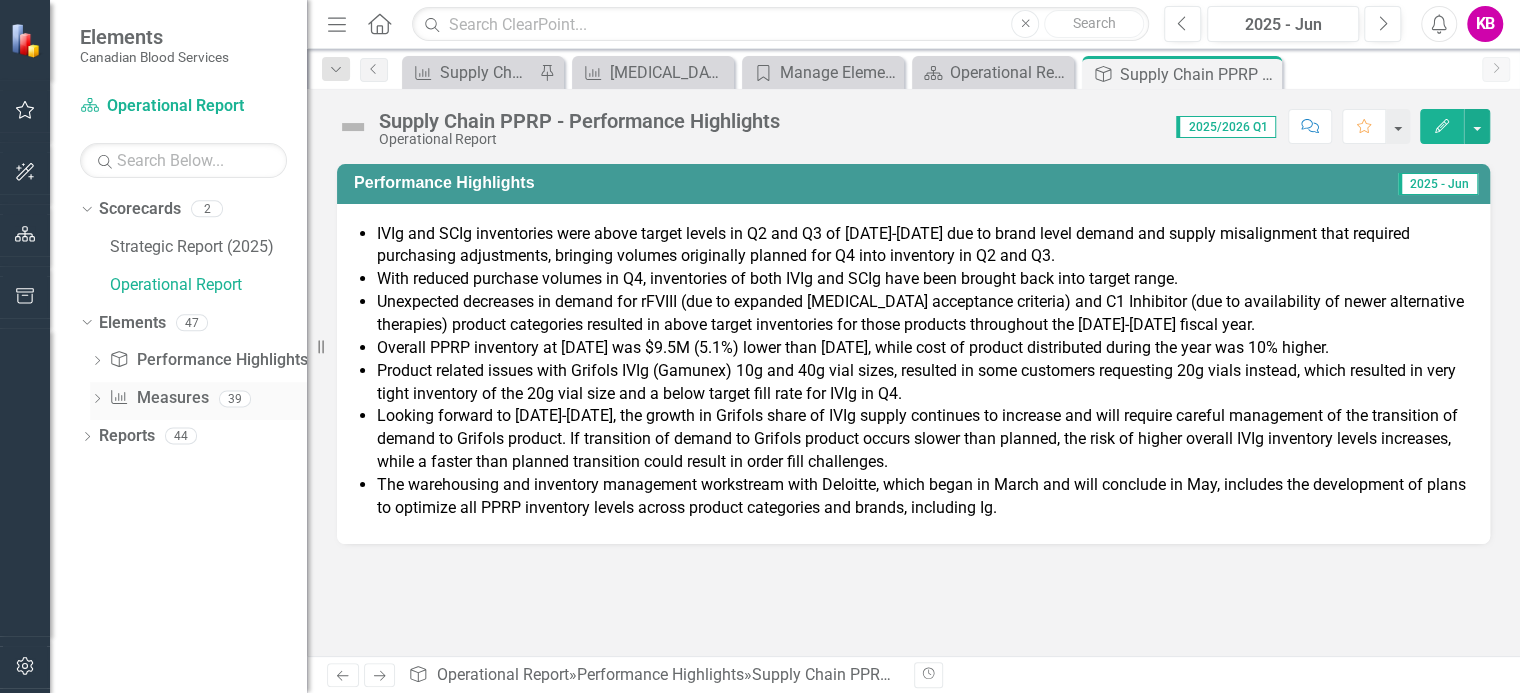 click on "Measure Measures" at bounding box center [158, 398] 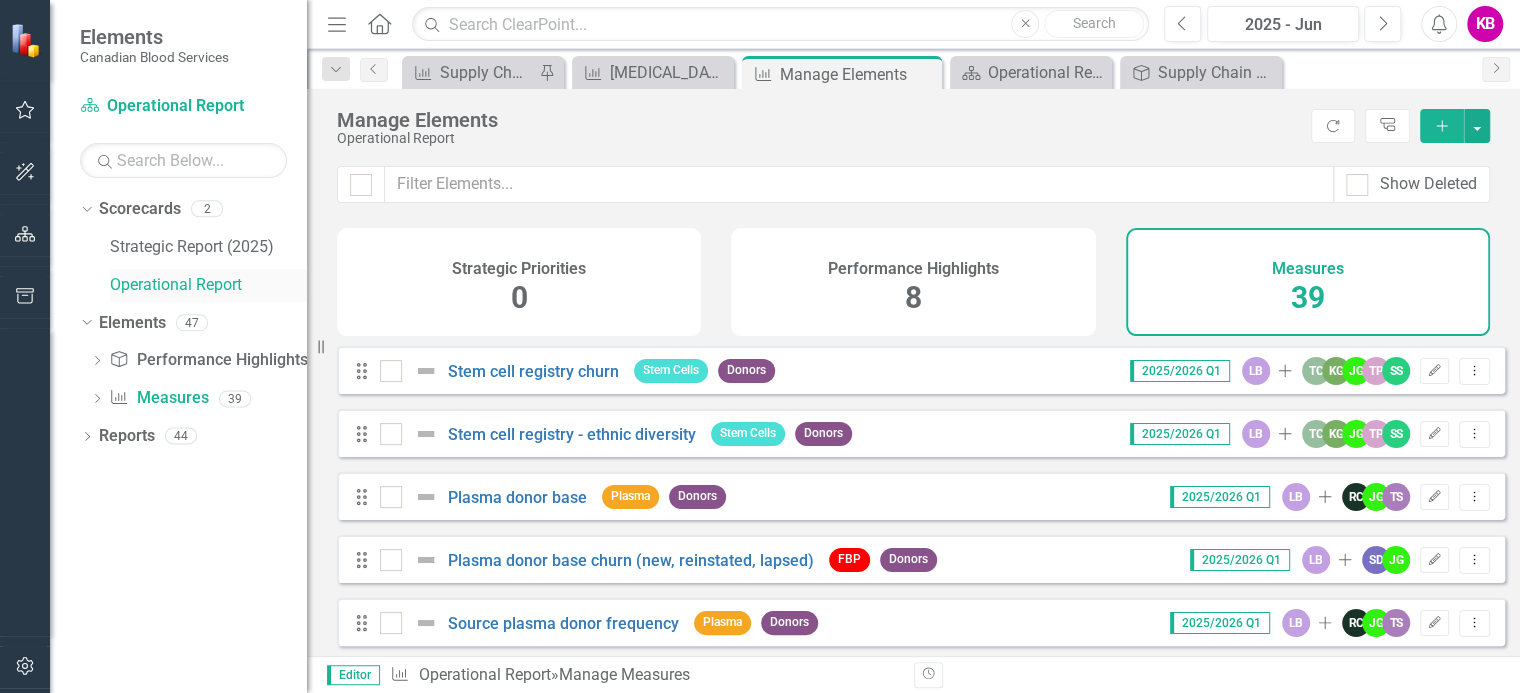 click on "Operational Report" at bounding box center [208, 285] 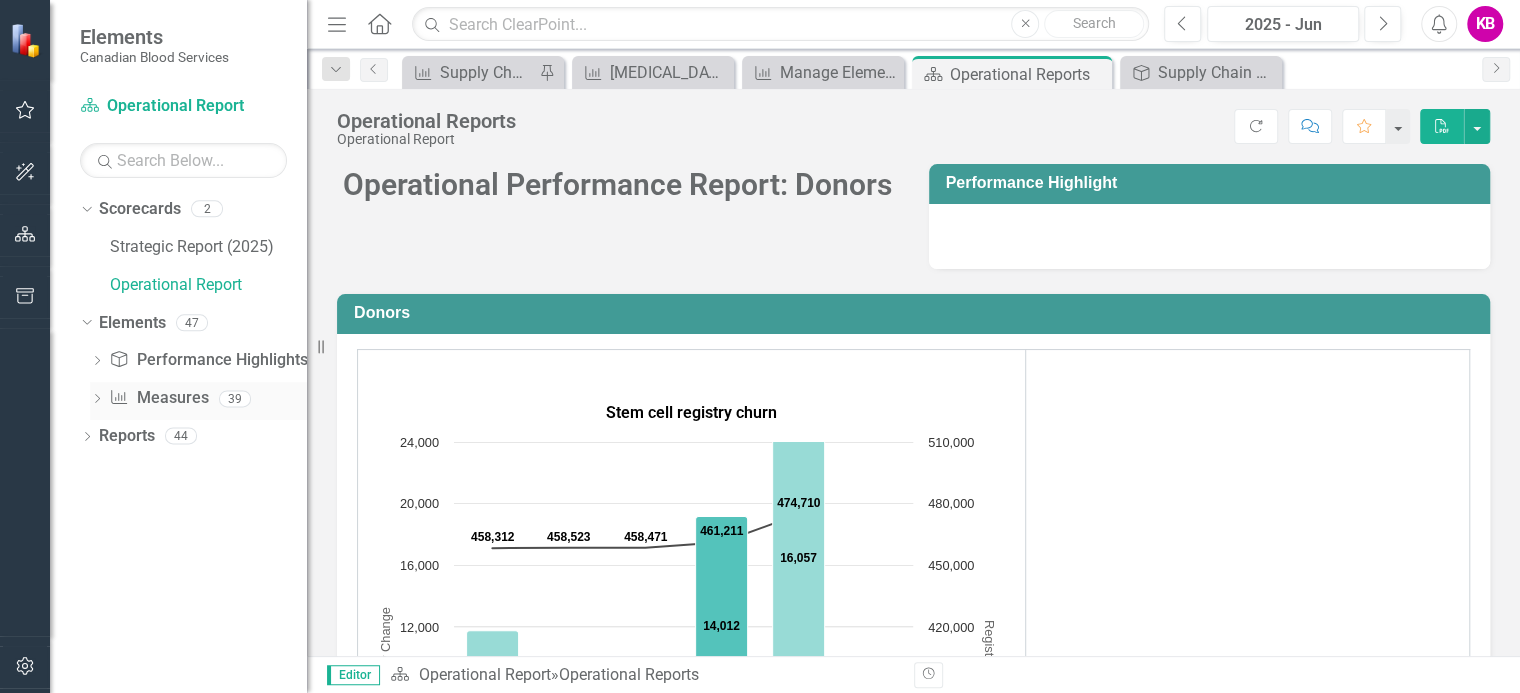 click on "Dropdown" at bounding box center [97, 401] 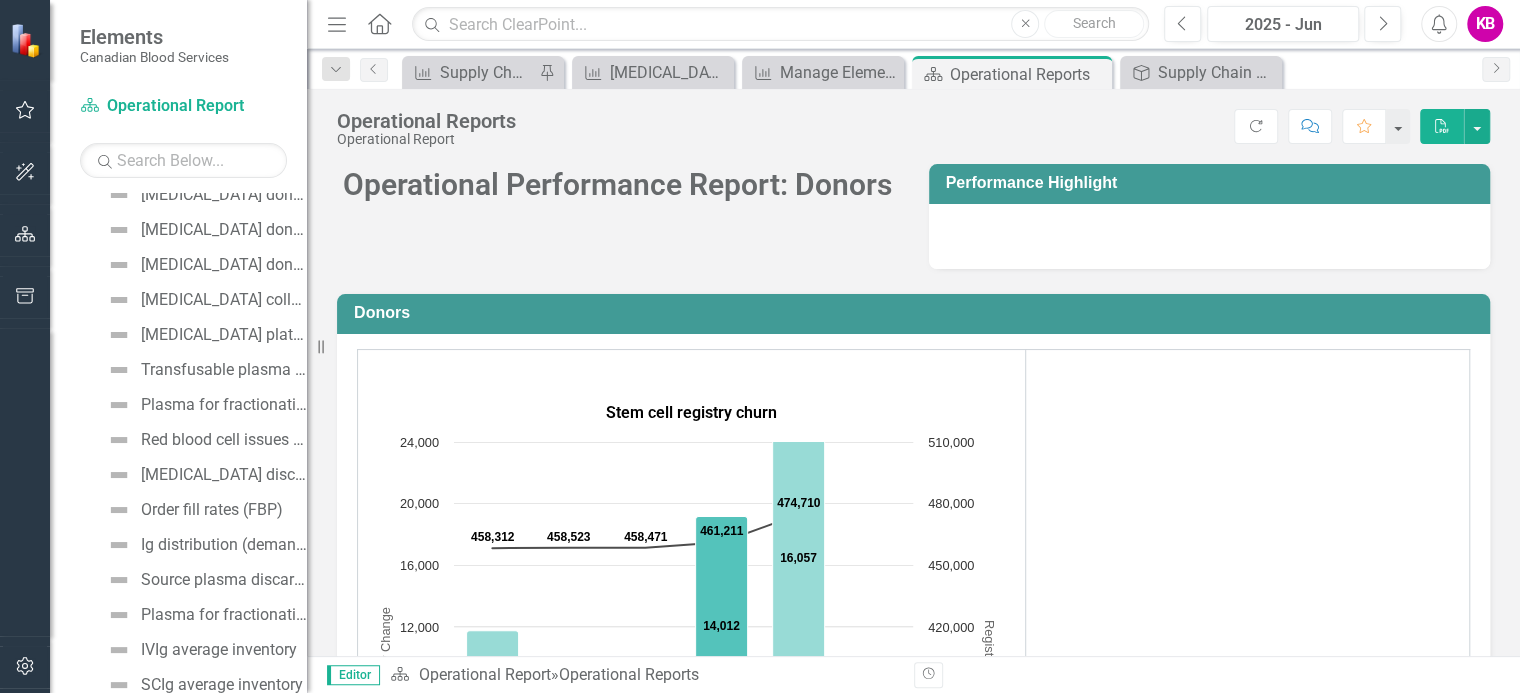 scroll, scrollTop: 450, scrollLeft: 0, axis: vertical 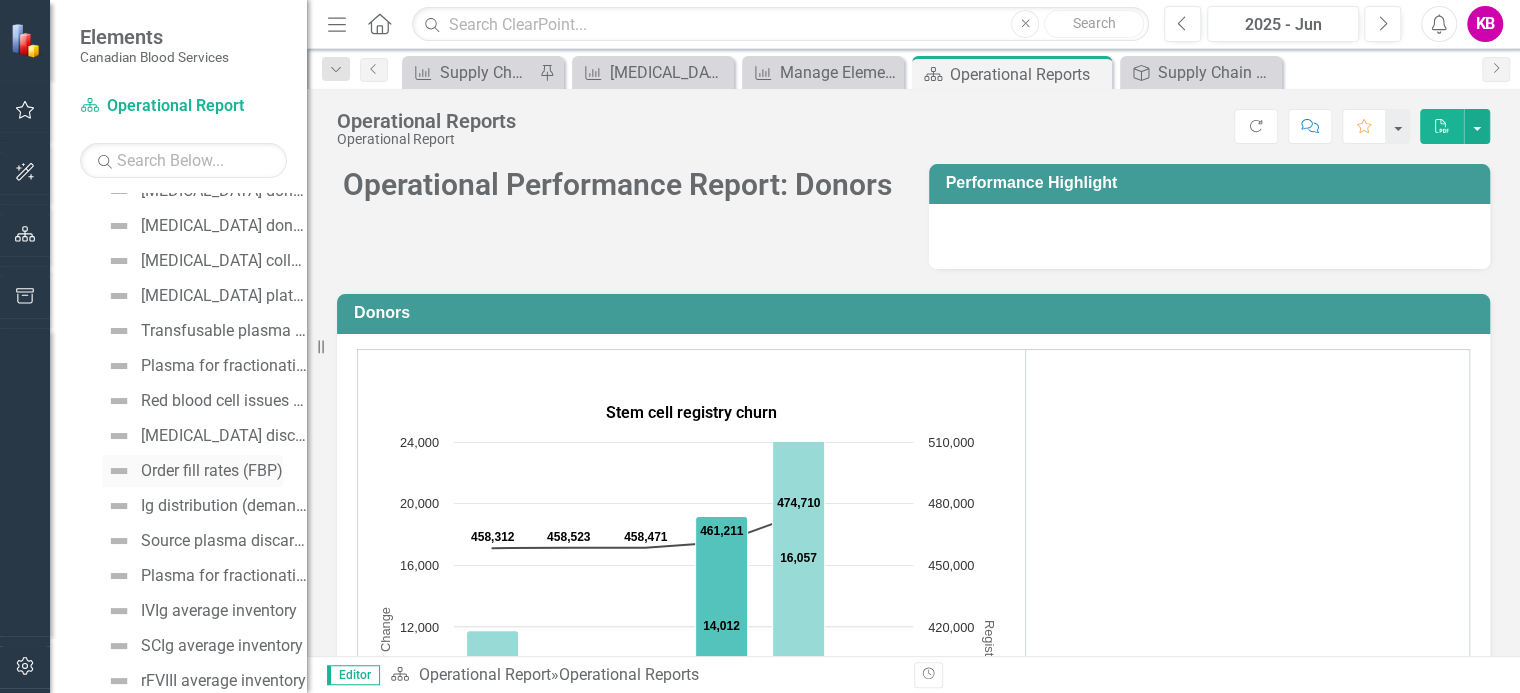 click on "Order fill rates (FBP)" at bounding box center (212, 471) 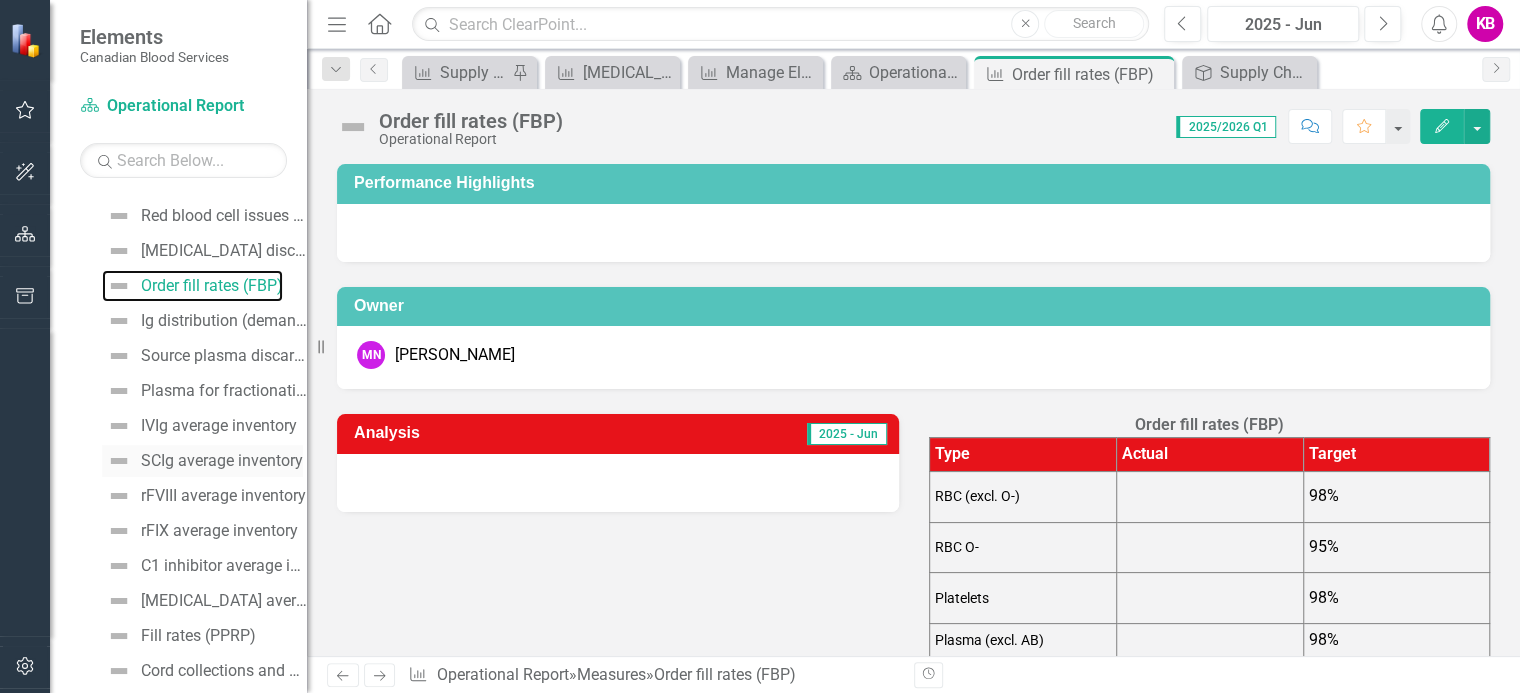 scroll, scrollTop: 693, scrollLeft: 0, axis: vertical 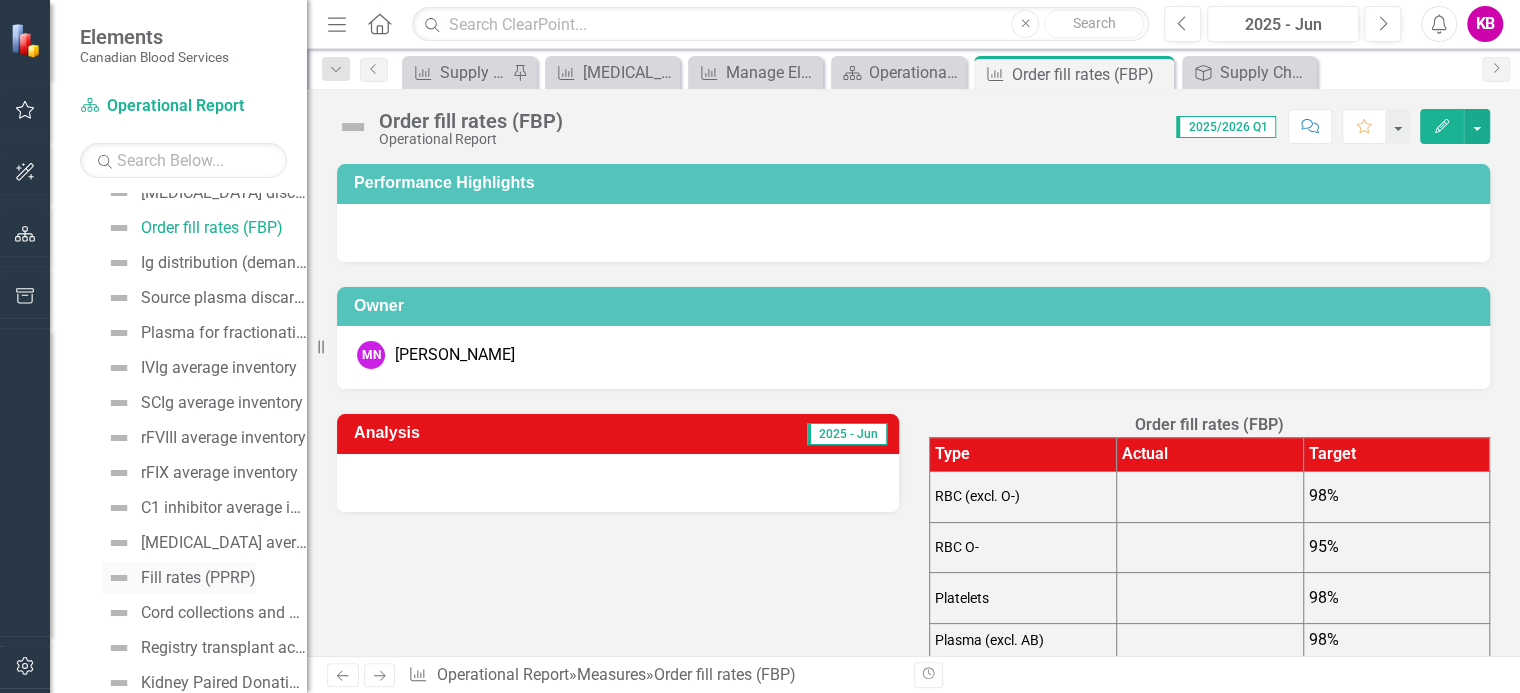 drag, startPoint x: 178, startPoint y: 572, endPoint x: 244, endPoint y: 579, distance: 66.37017 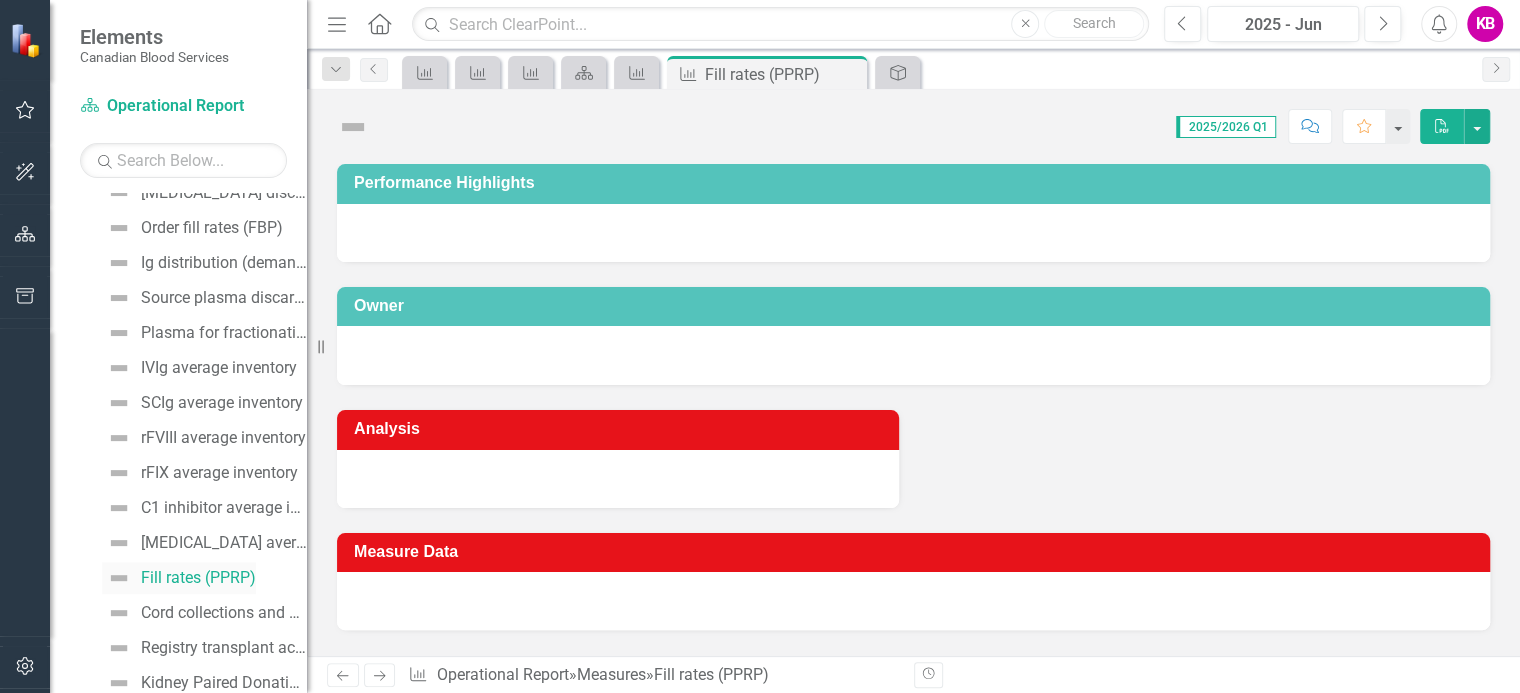 scroll, scrollTop: 592, scrollLeft: 0, axis: vertical 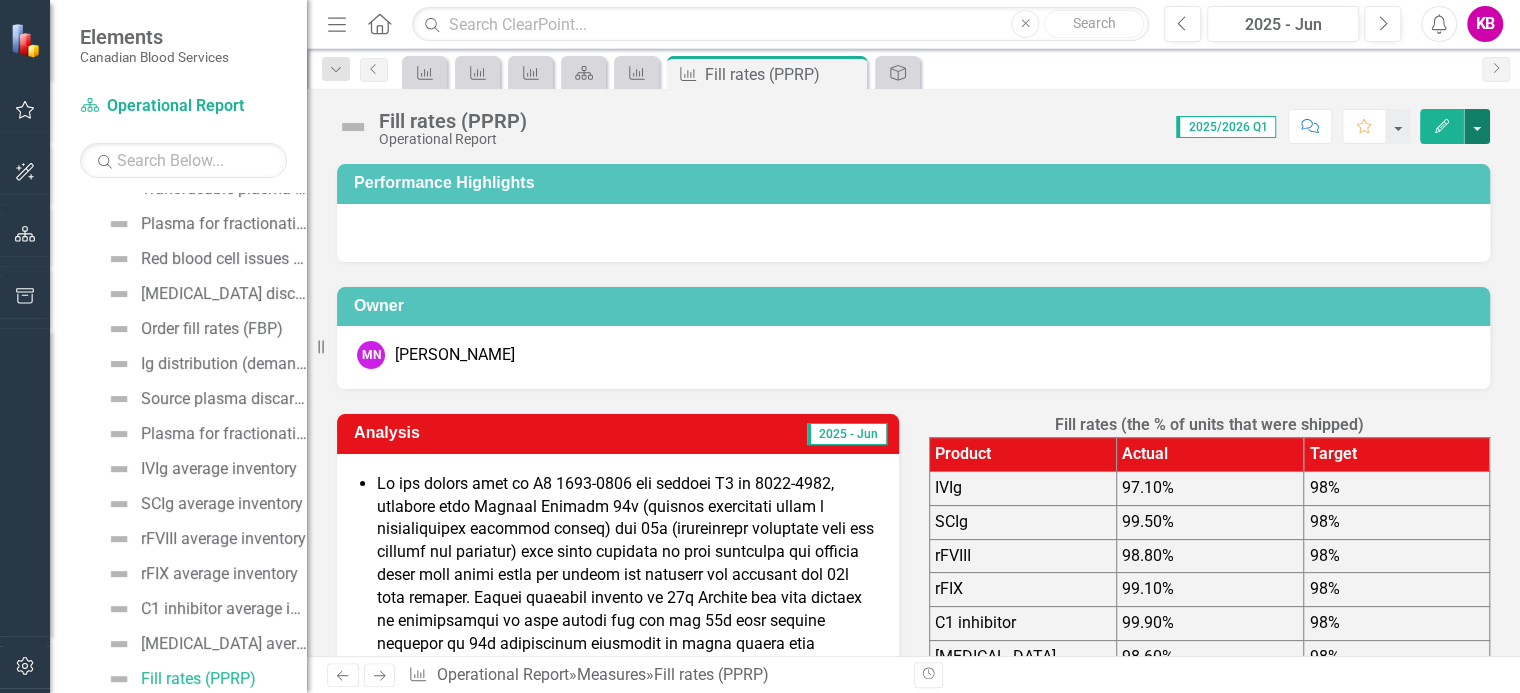 click at bounding box center [1477, 126] 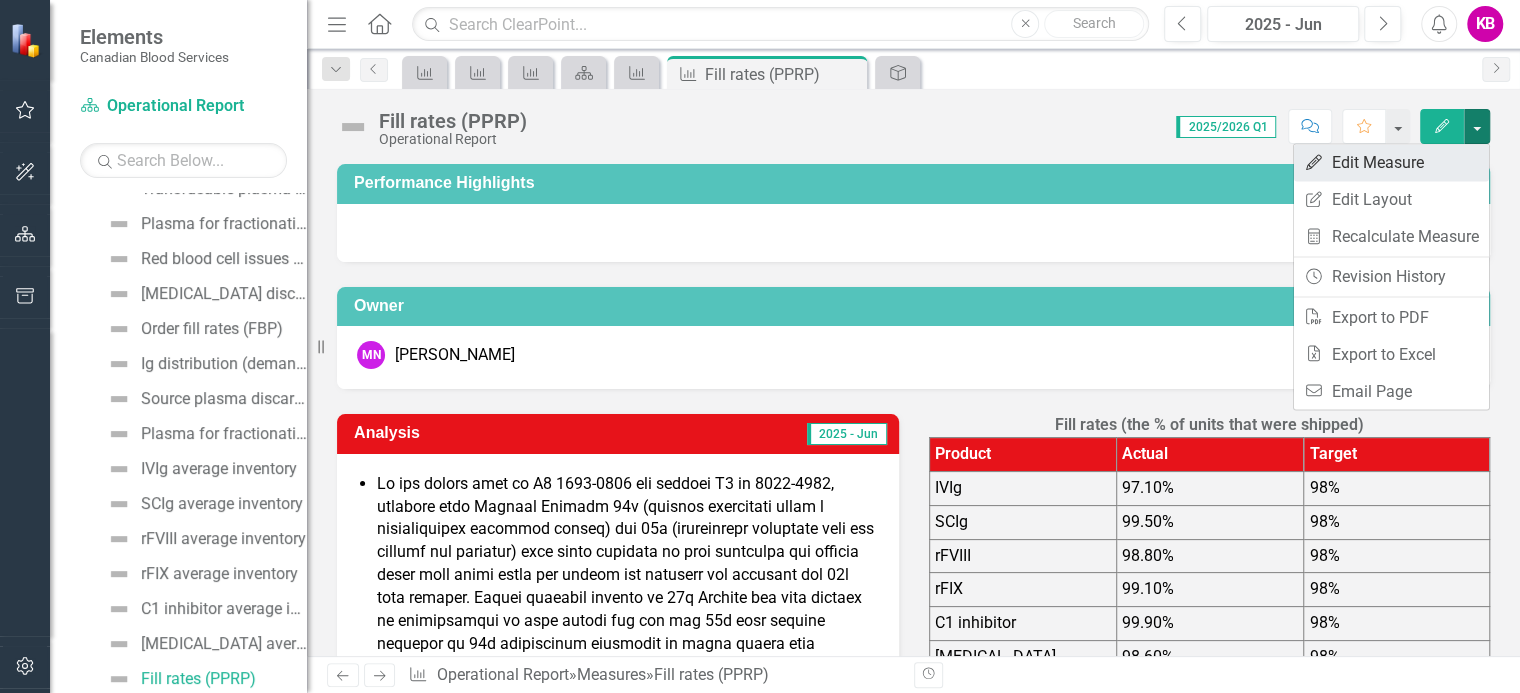 click on "Edit Edit Measure" at bounding box center (1391, 162) 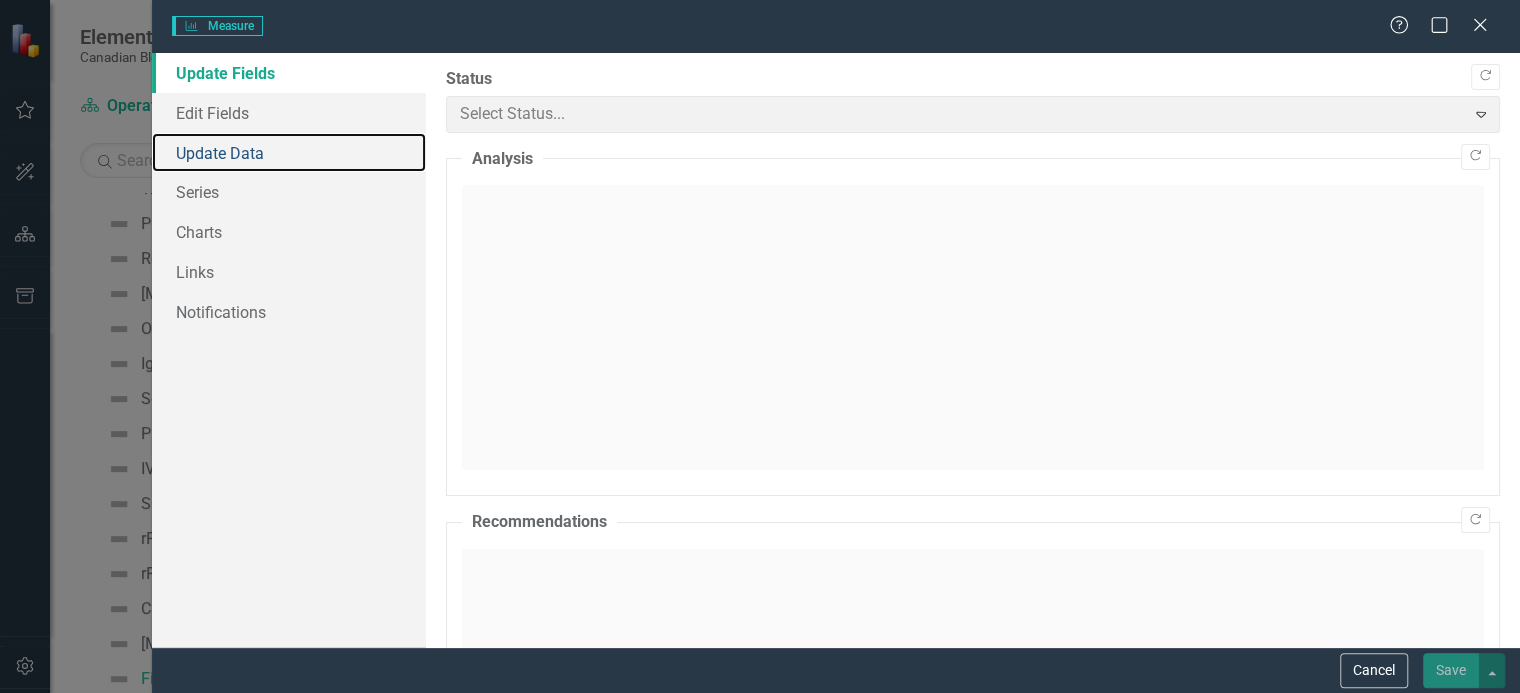 click on "Update  Data" at bounding box center (289, 153) 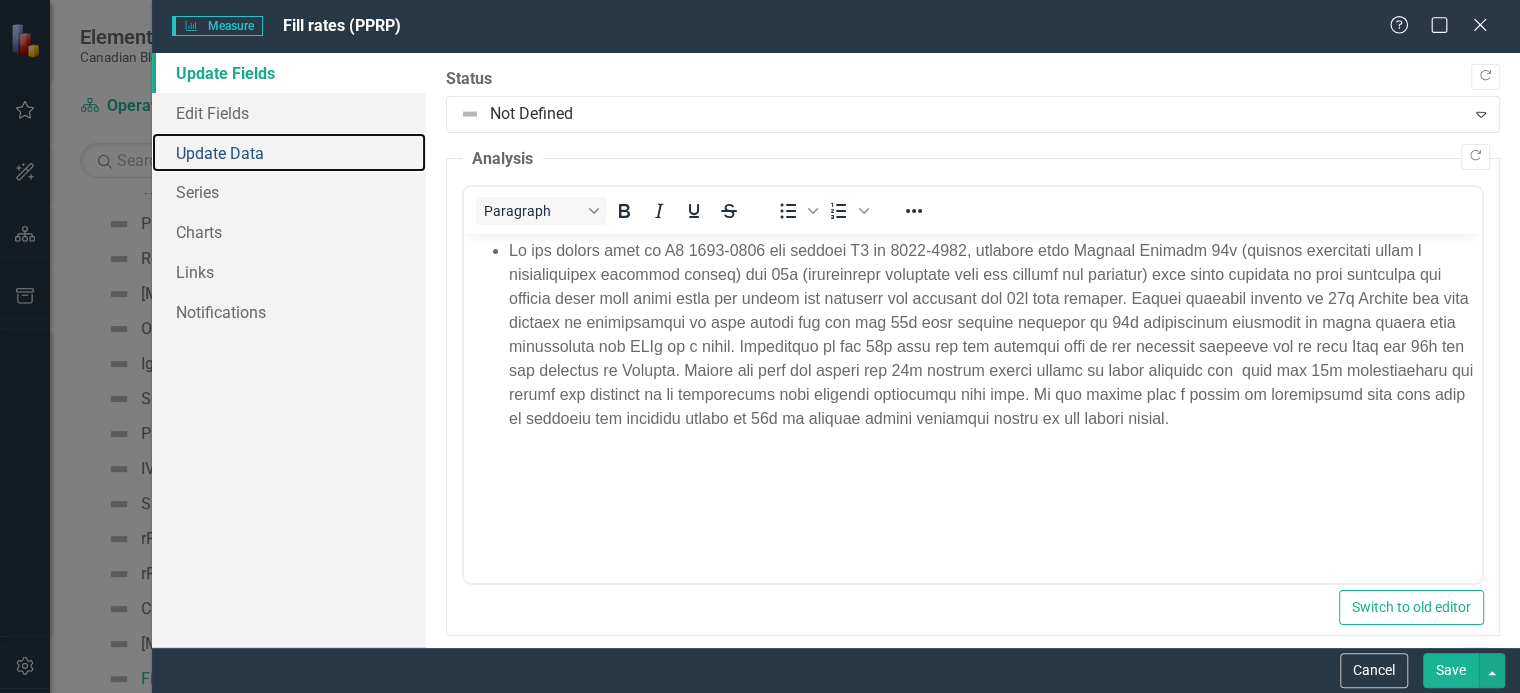 scroll, scrollTop: 0, scrollLeft: 0, axis: both 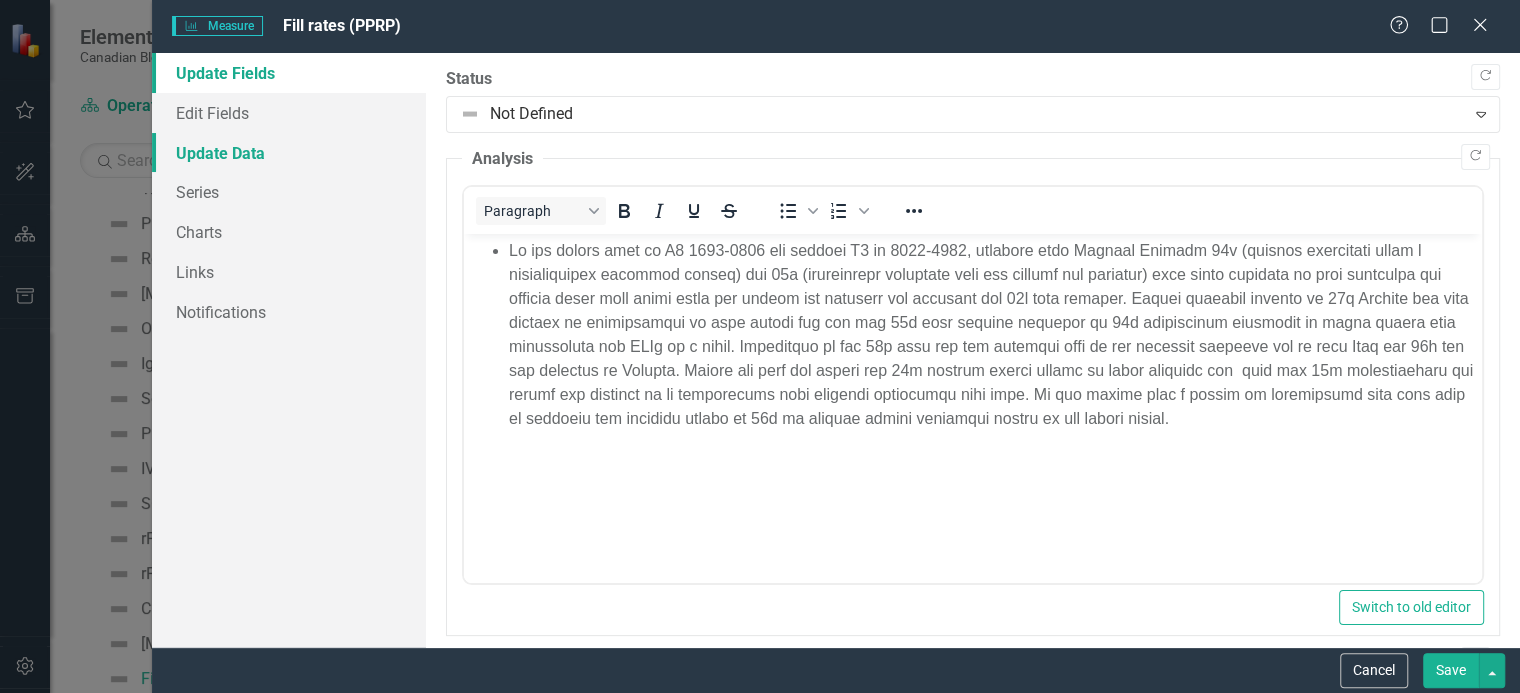 click on "Update  Data" at bounding box center [289, 153] 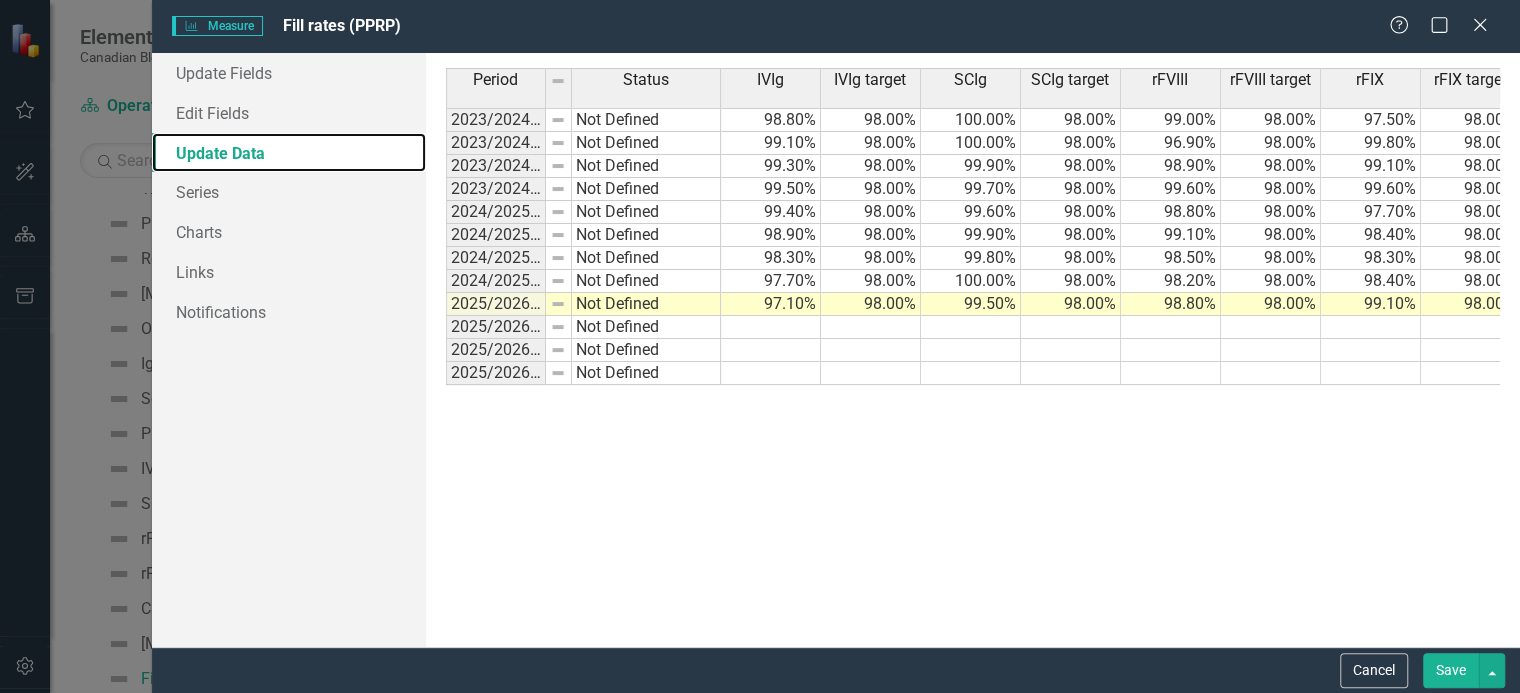 scroll, scrollTop: 0, scrollLeft: 7, axis: horizontal 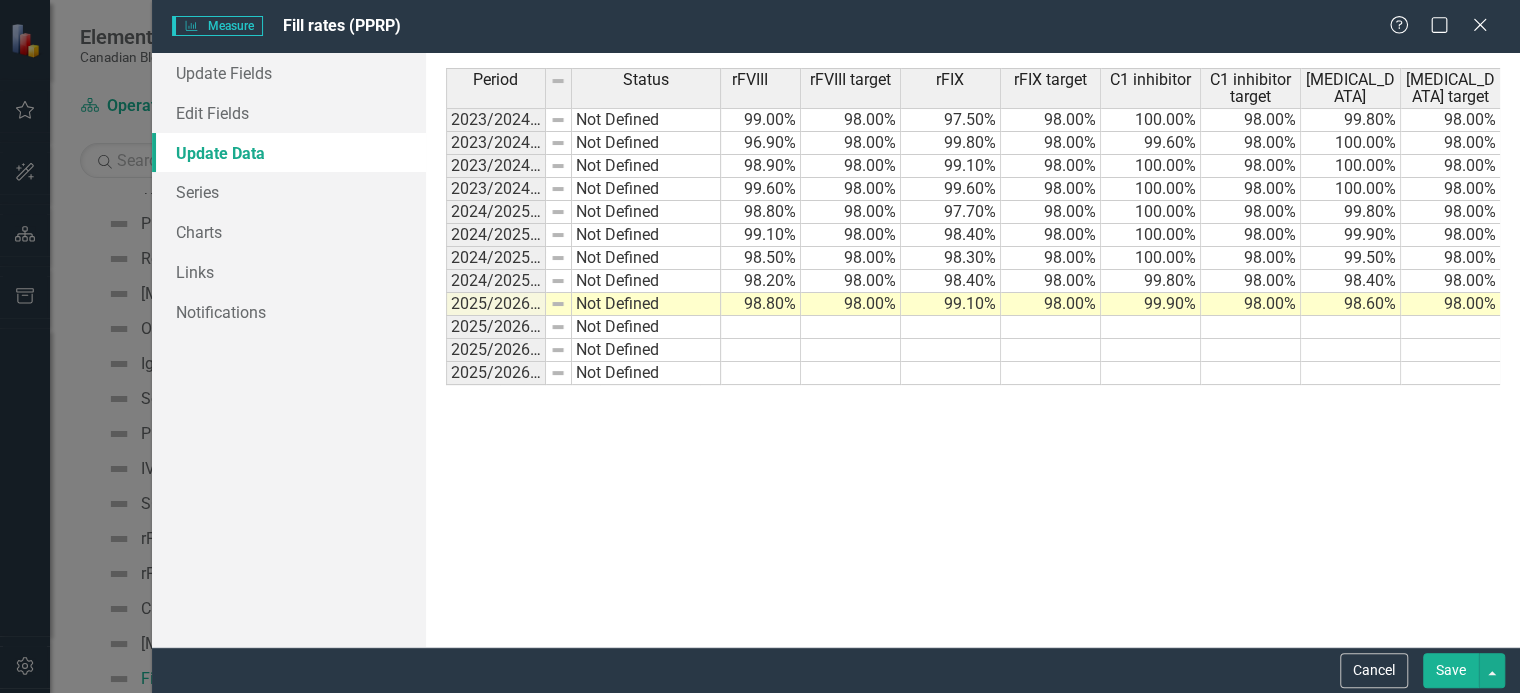 click on "98.60%" at bounding box center (1351, 304) 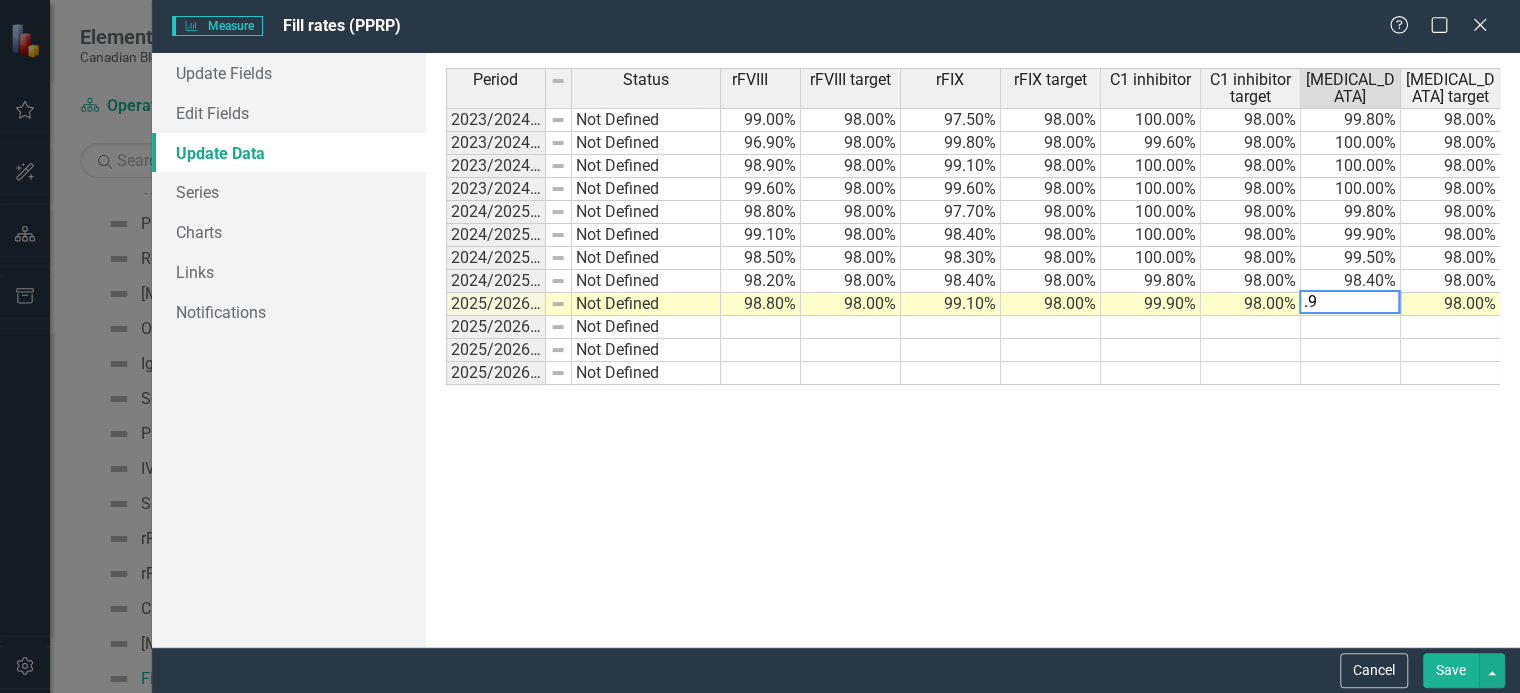 type on "." 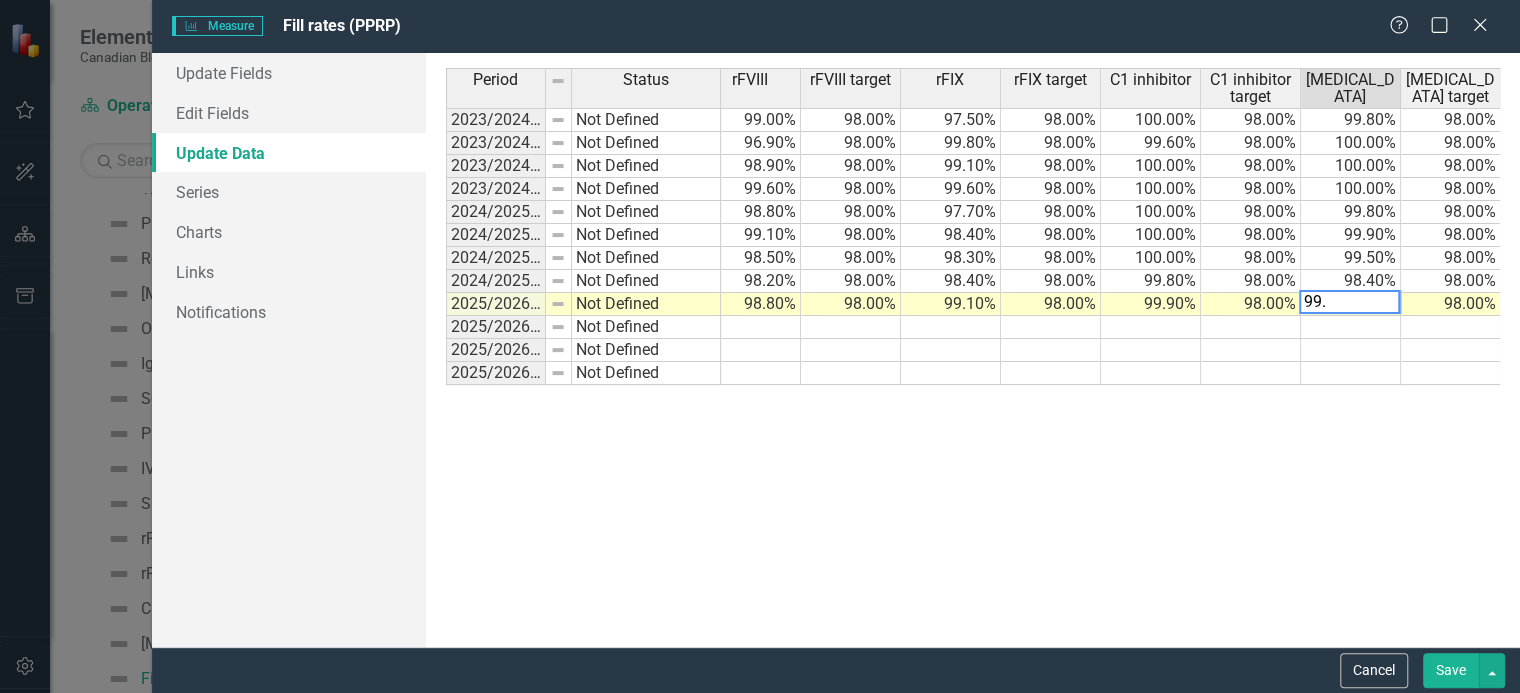type on "99.0" 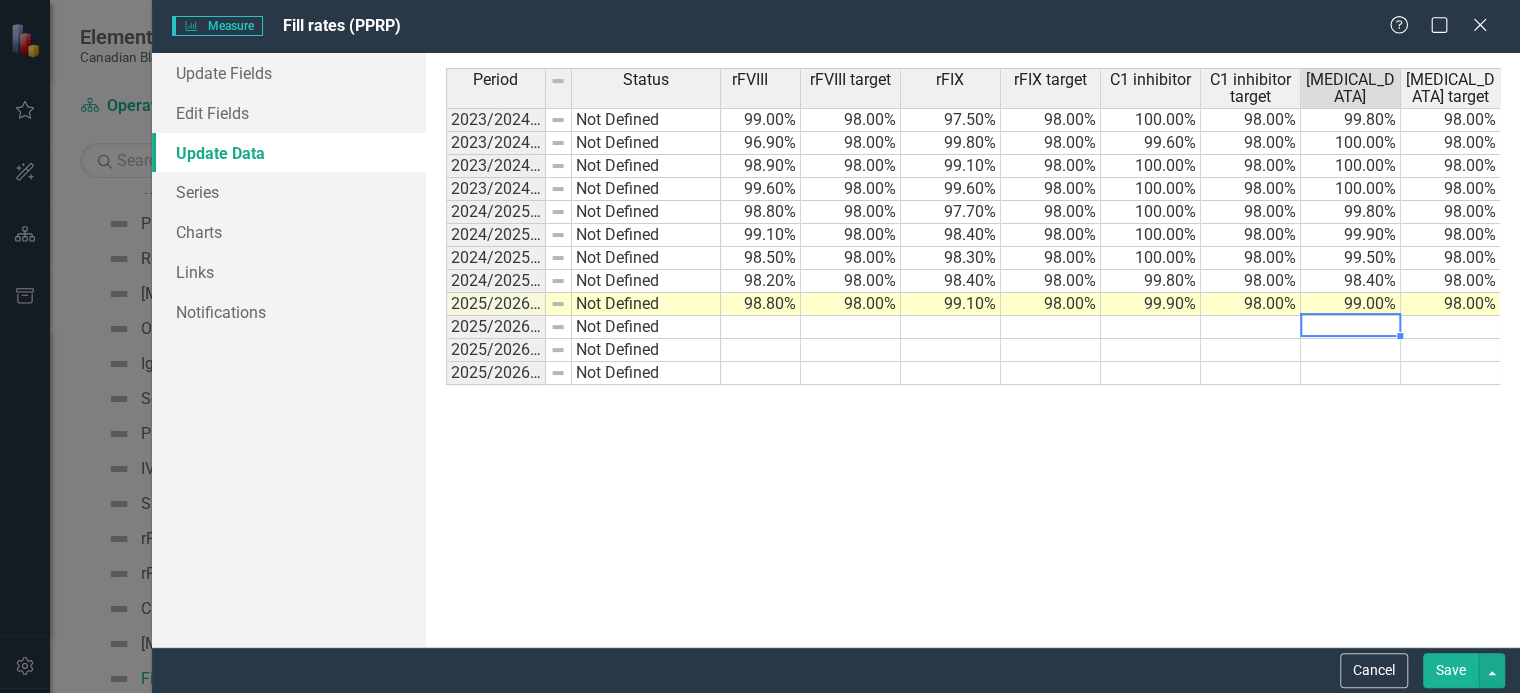 type 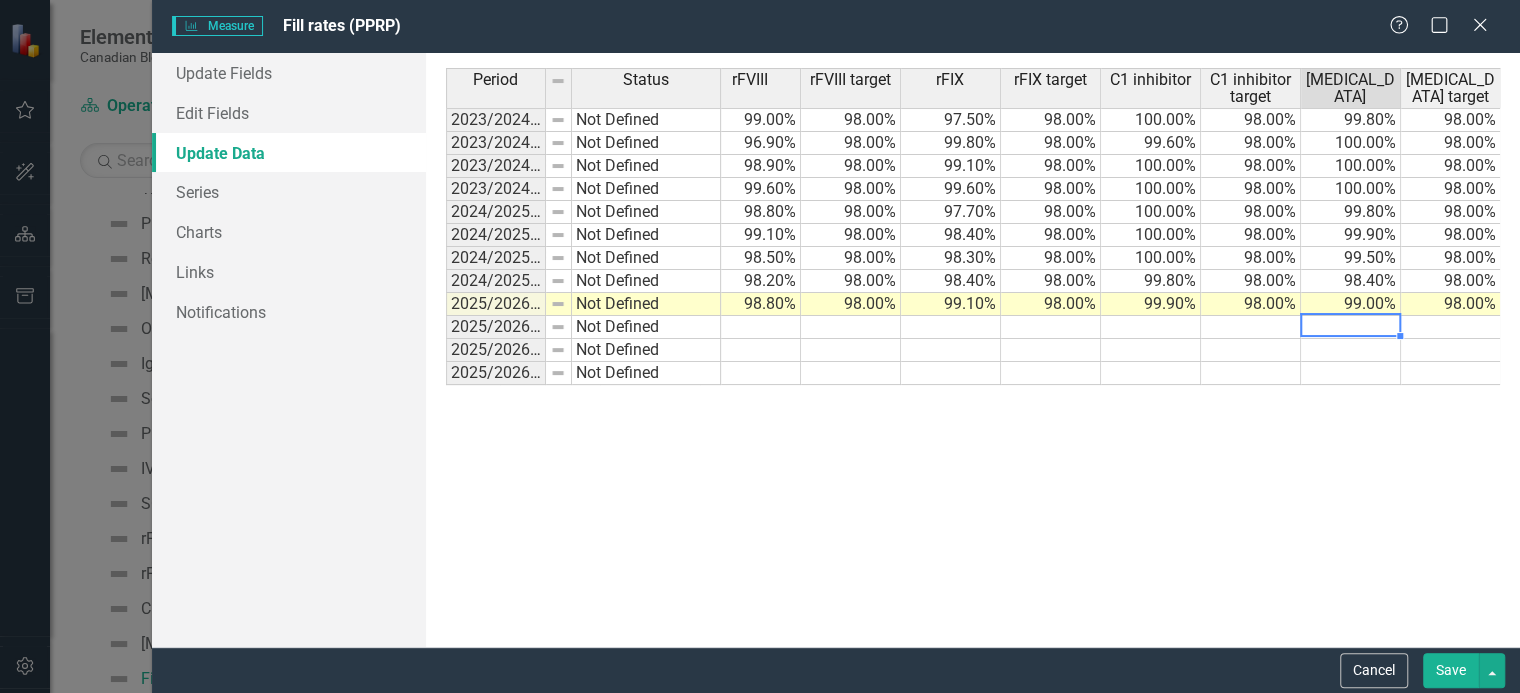 click on "Save" at bounding box center (1451, 670) 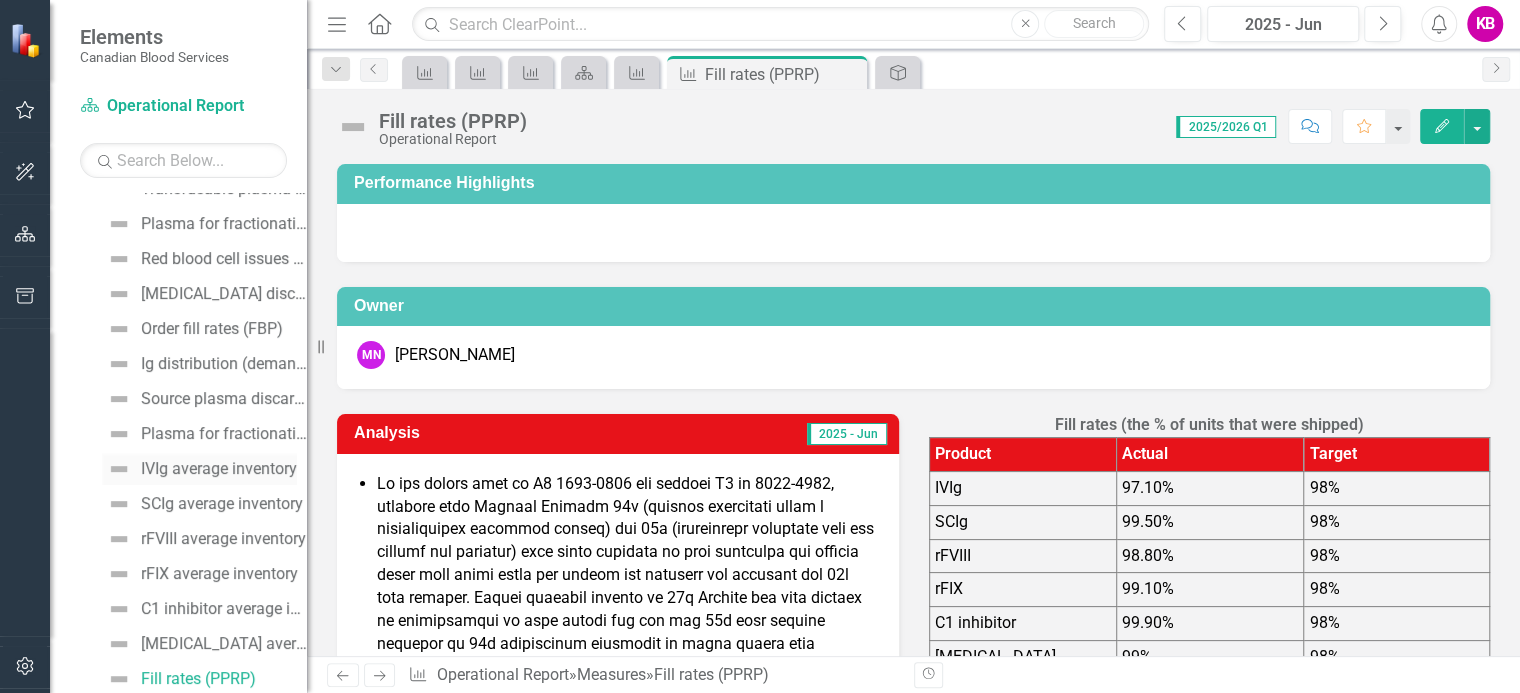 click on "IVIg average inventory" at bounding box center (219, 469) 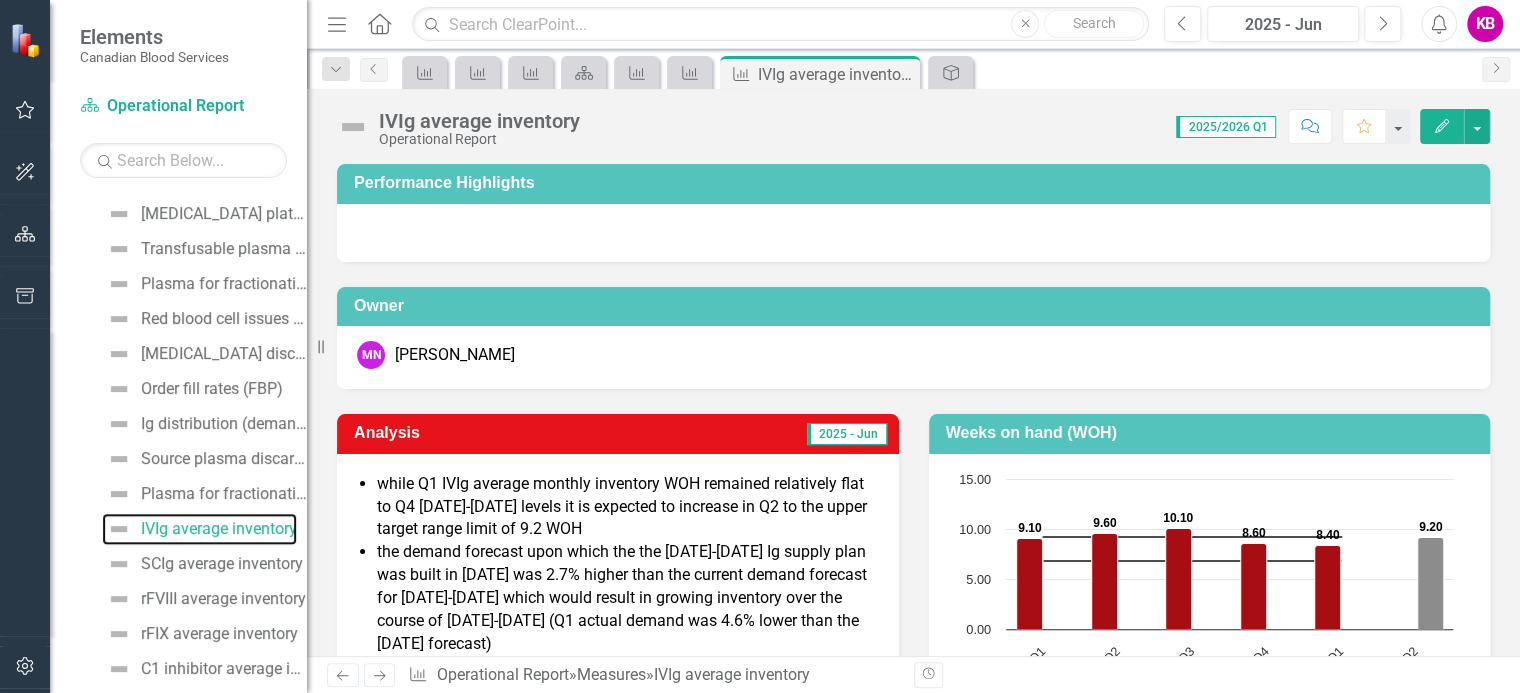scroll, scrollTop: 682, scrollLeft: 0, axis: vertical 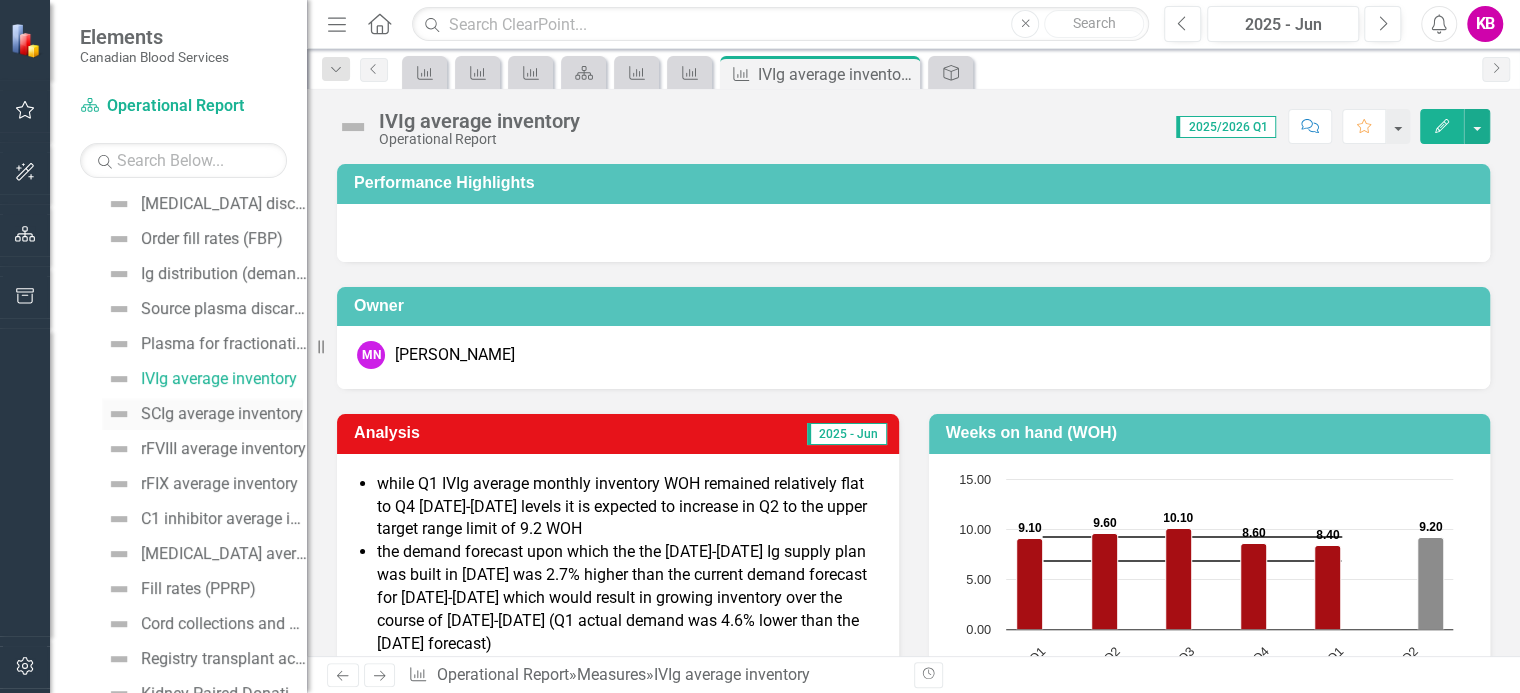 click on "SCIg average inventory" at bounding box center [222, 414] 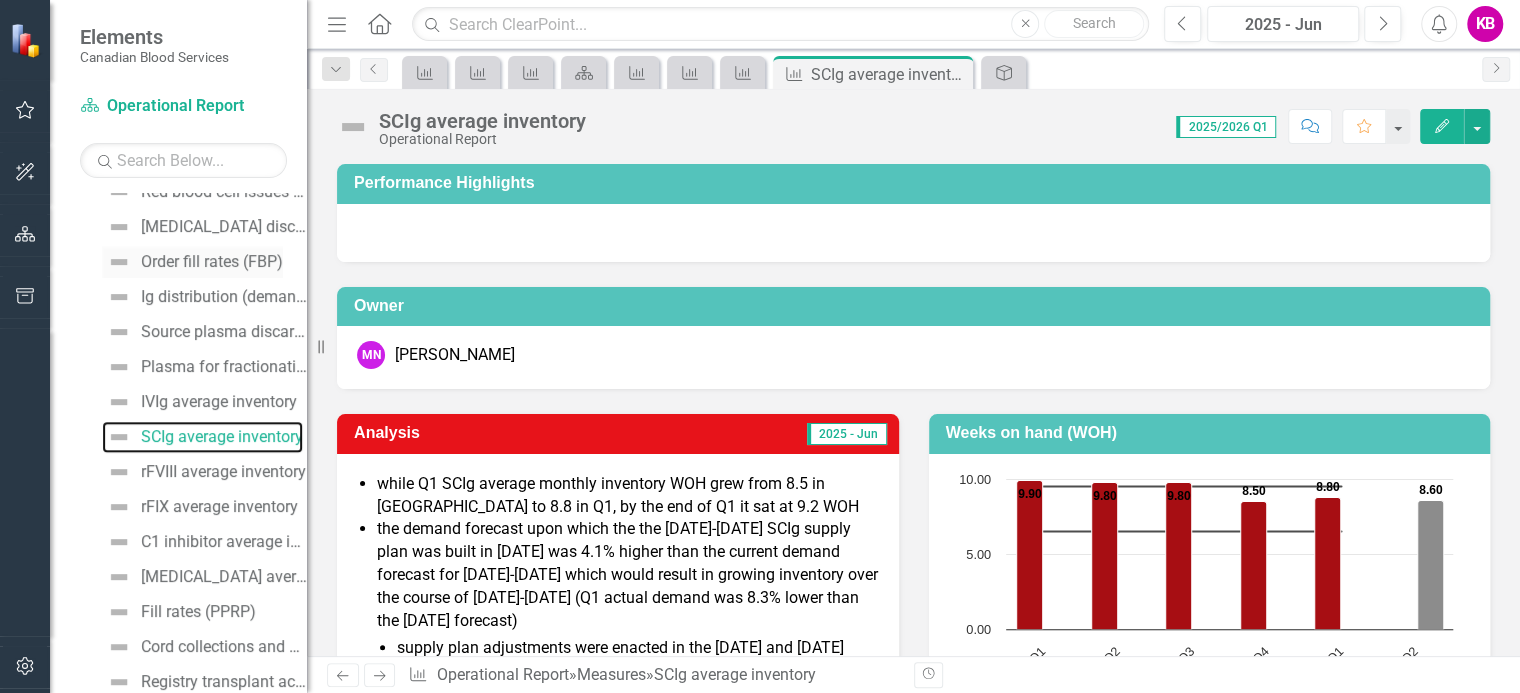 scroll, scrollTop: 717, scrollLeft: 0, axis: vertical 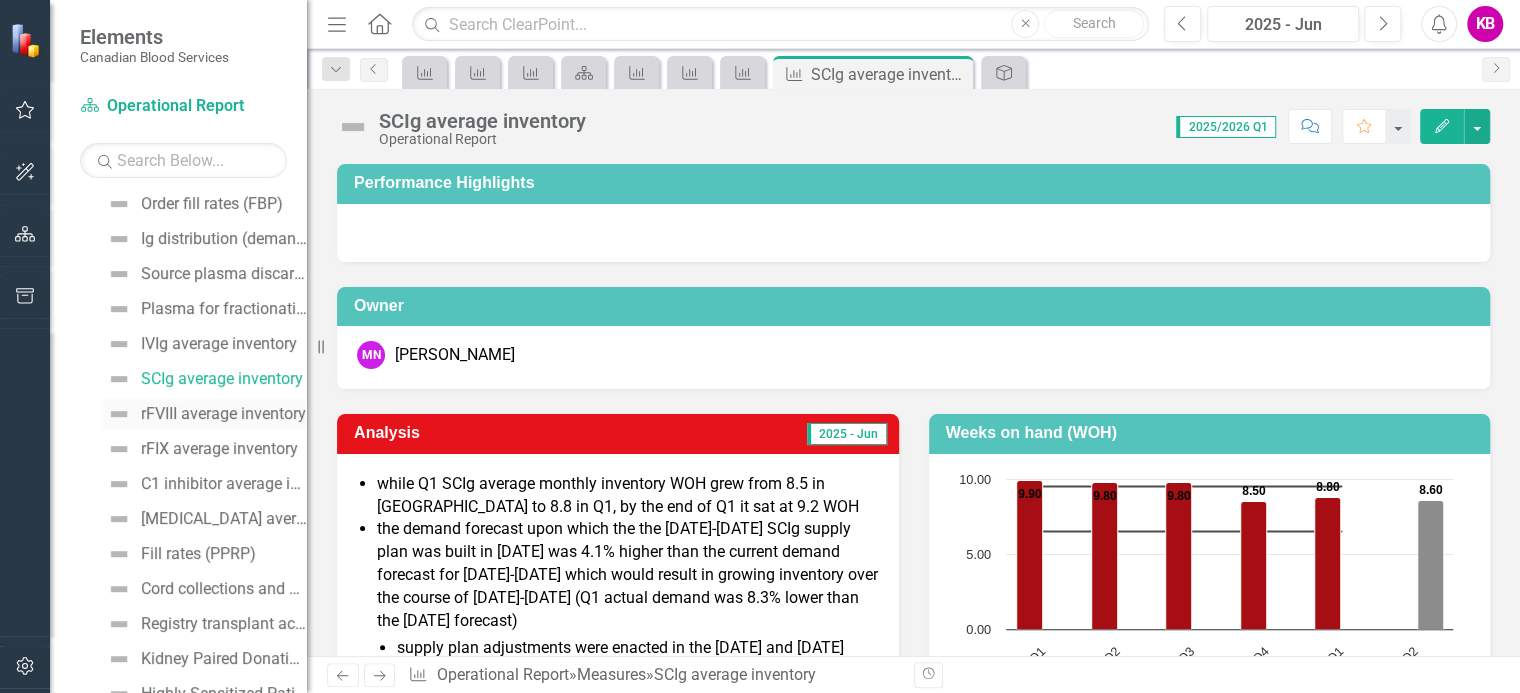 click on "rFVIII average inventory" at bounding box center (223, 414) 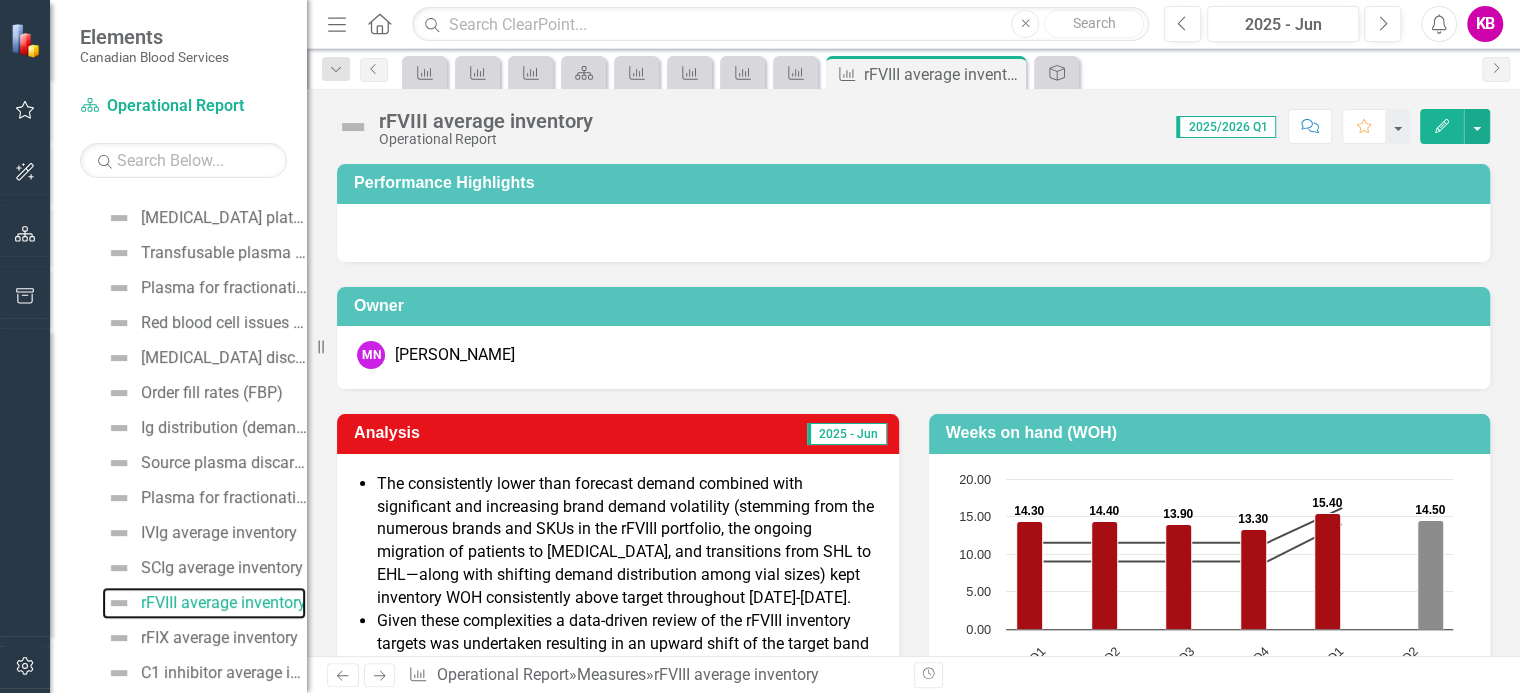 scroll, scrollTop: 678, scrollLeft: 0, axis: vertical 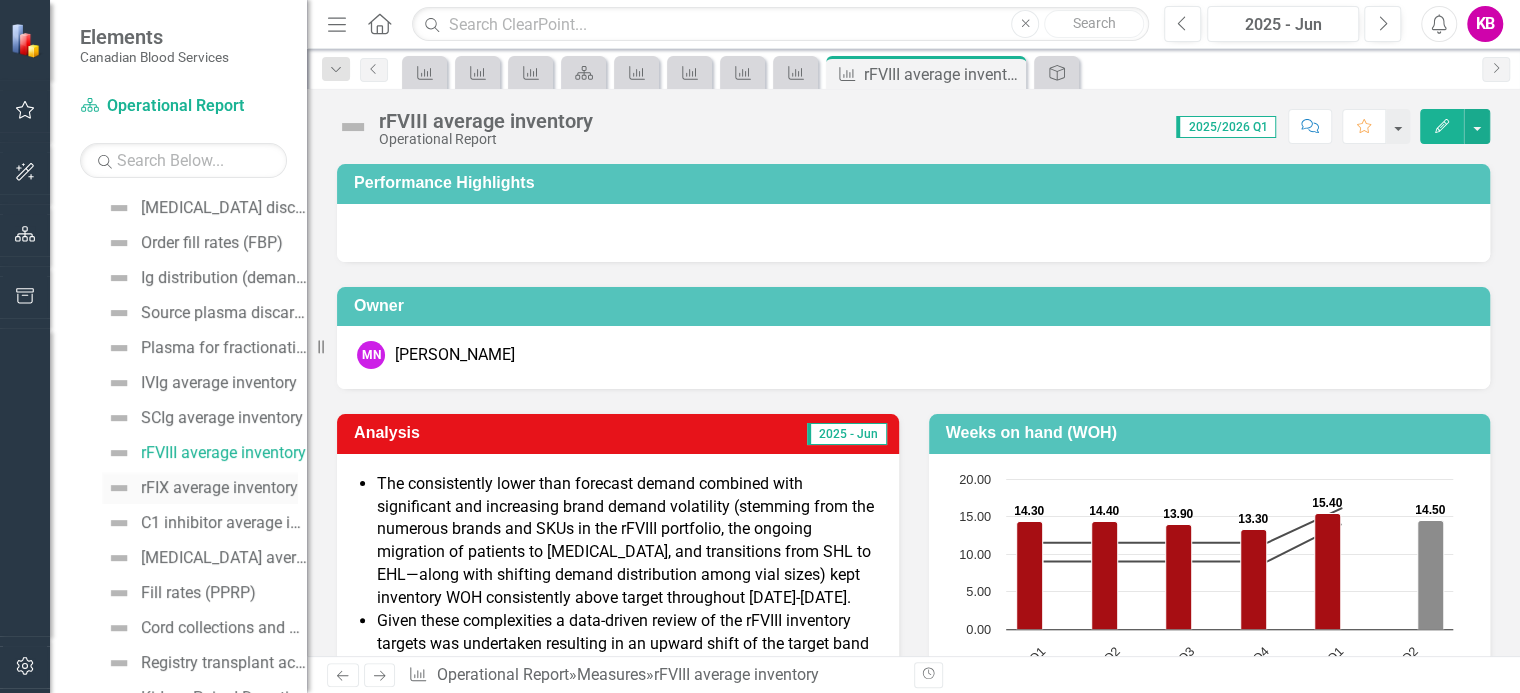 click on "rFIX average inventory" at bounding box center (219, 488) 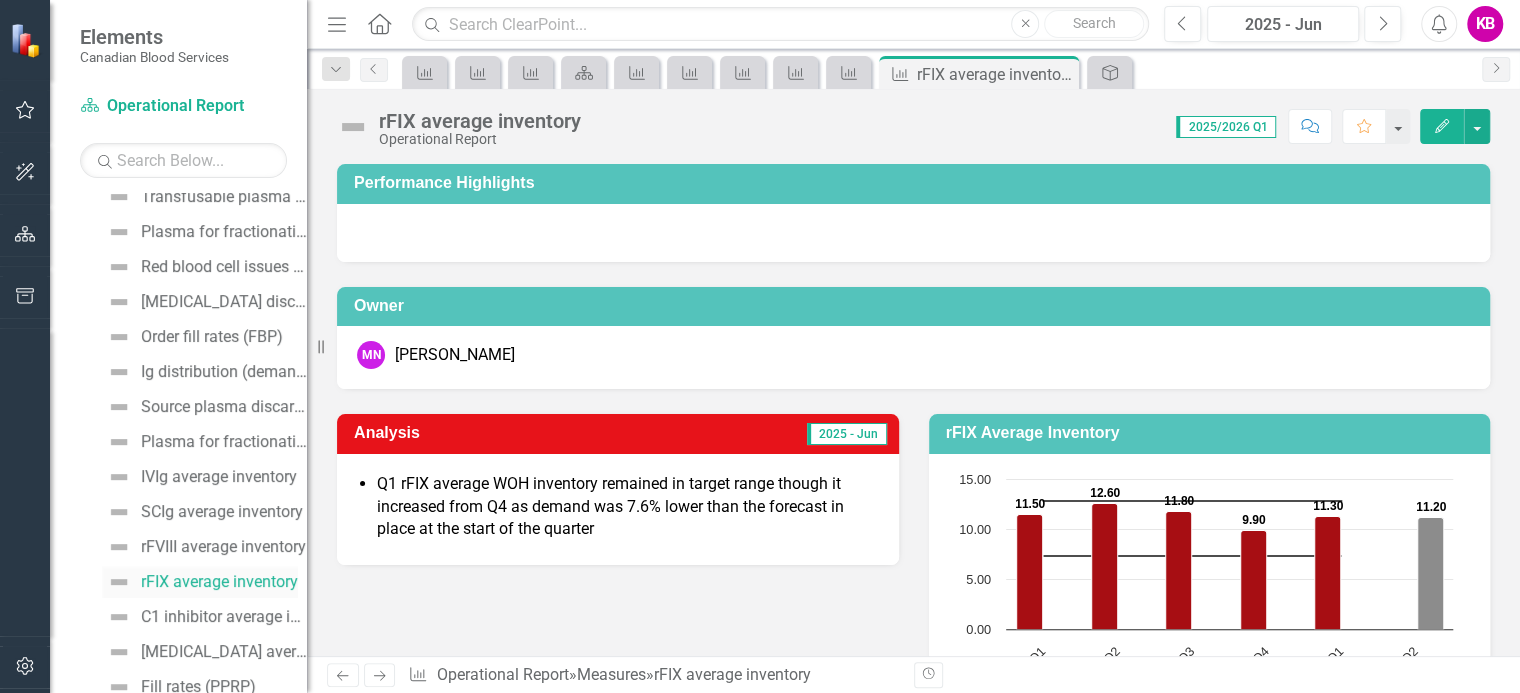 scroll, scrollTop: 637, scrollLeft: 0, axis: vertical 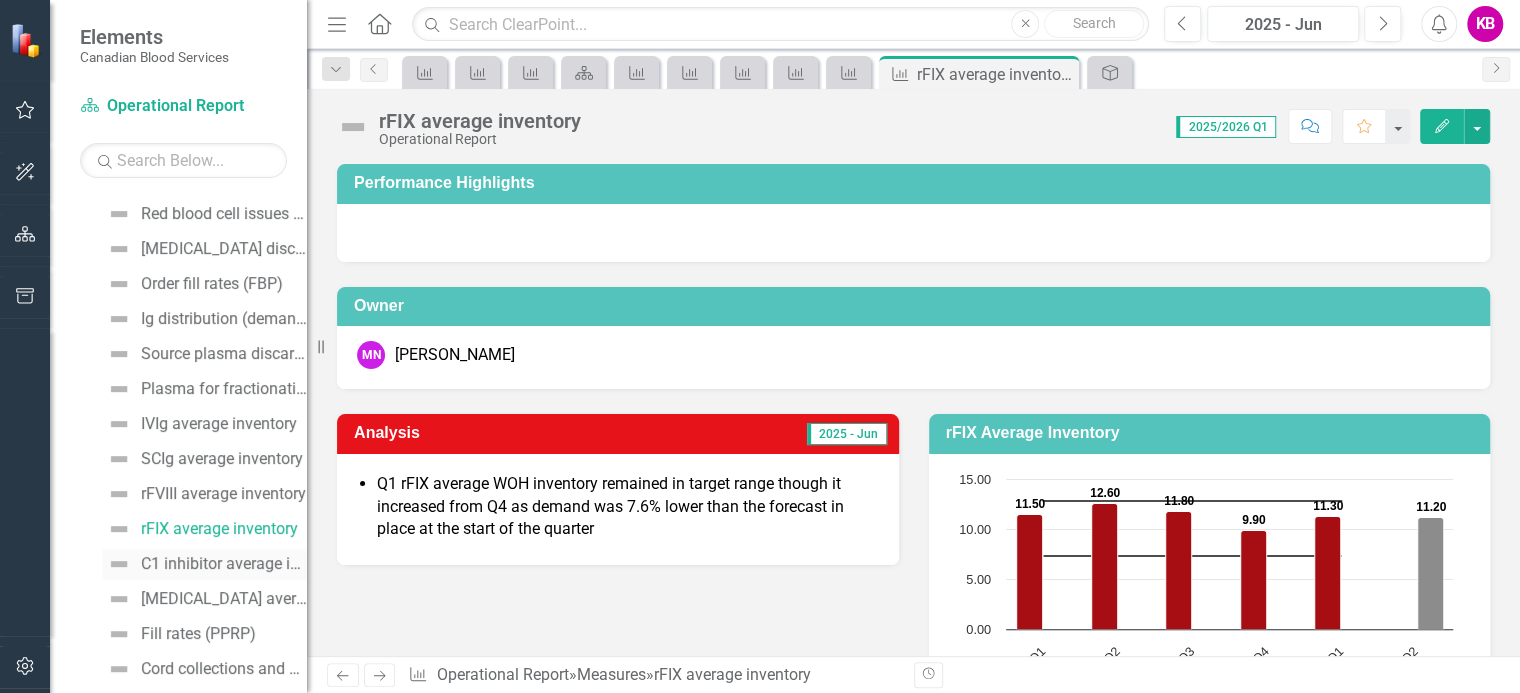 click on "C1 inhibitor average inventory" at bounding box center [224, 564] 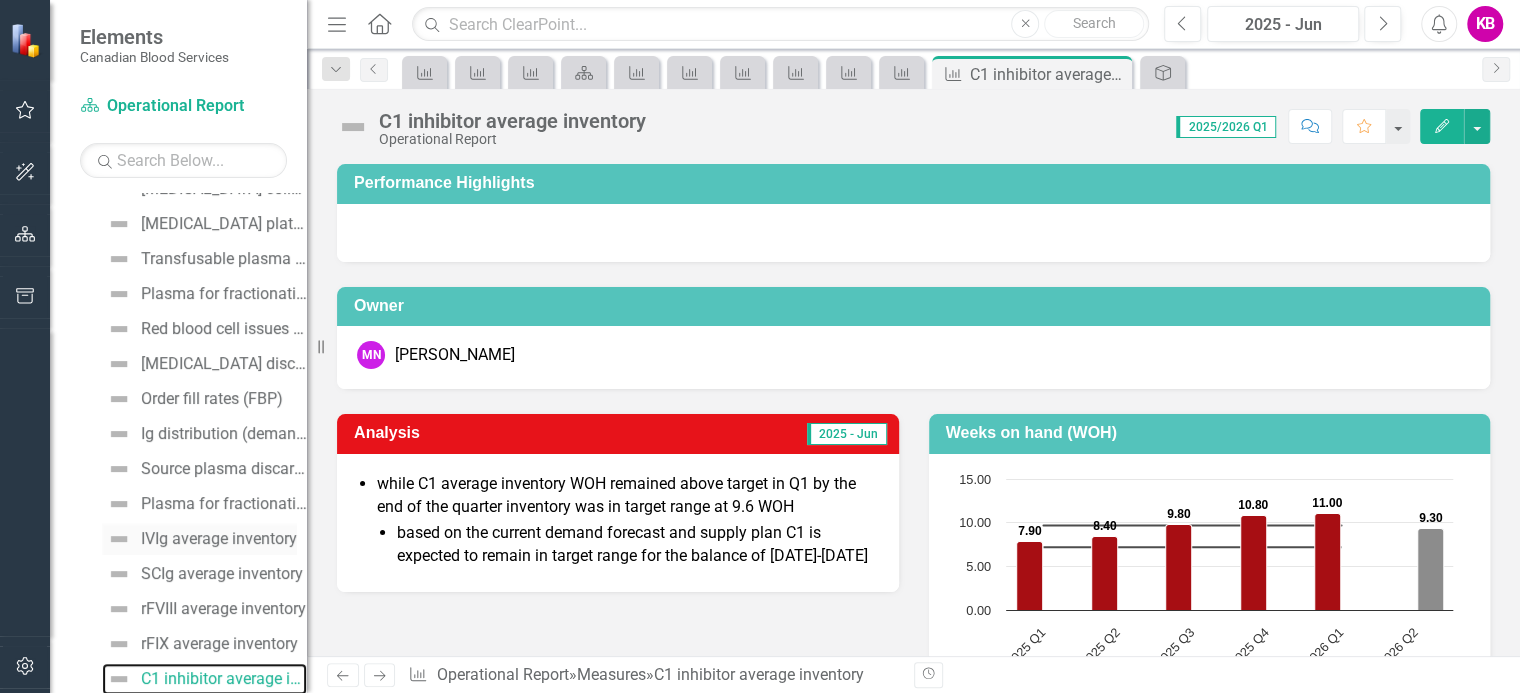 scroll, scrollTop: 672, scrollLeft: 0, axis: vertical 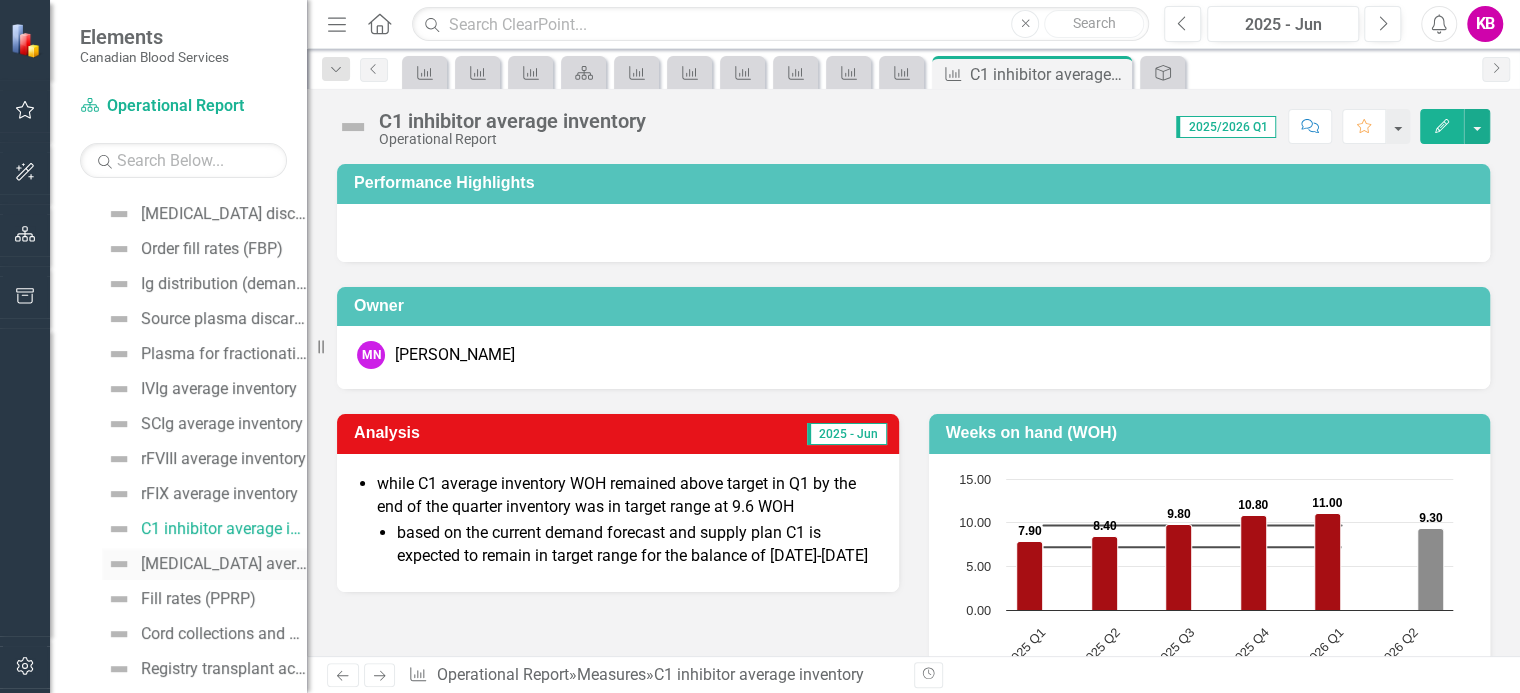 click on "[MEDICAL_DATA] average inventory" at bounding box center (224, 564) 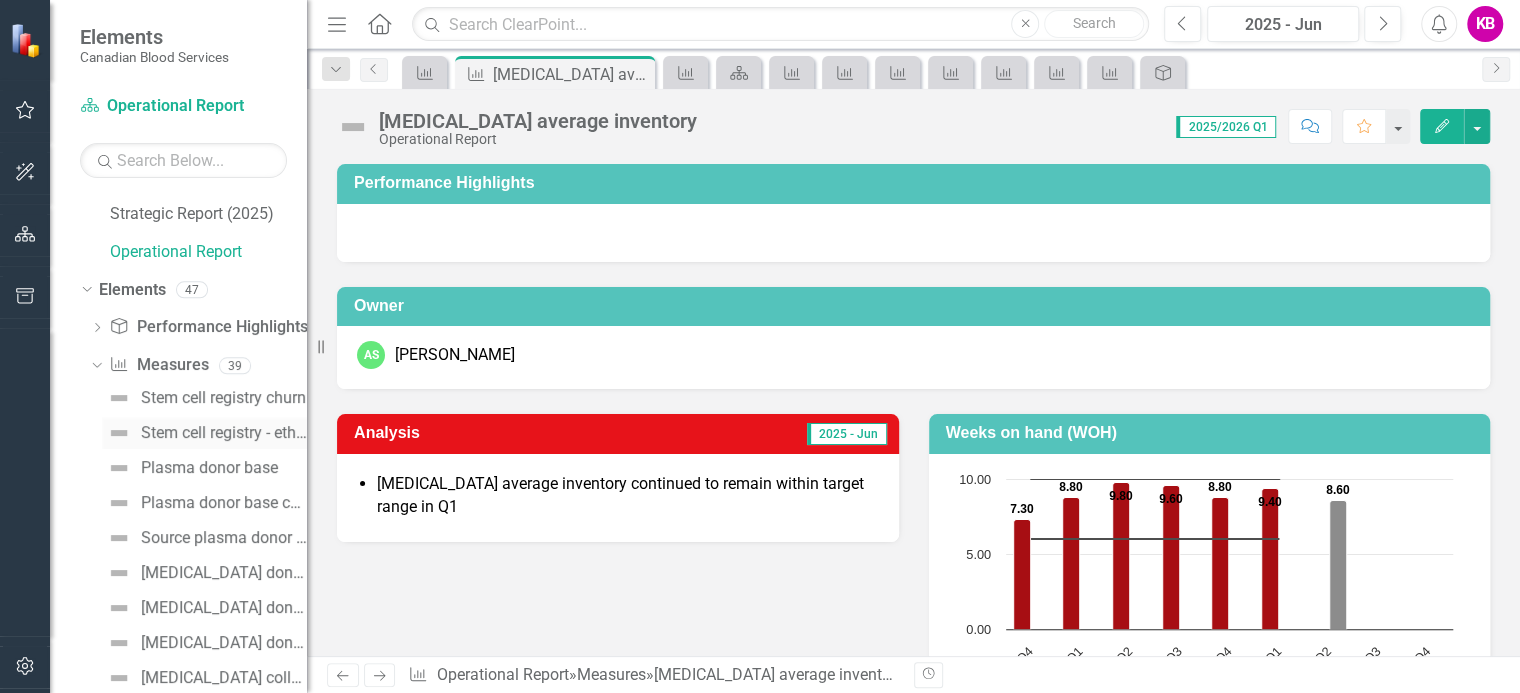 scroll, scrollTop: 0, scrollLeft: 0, axis: both 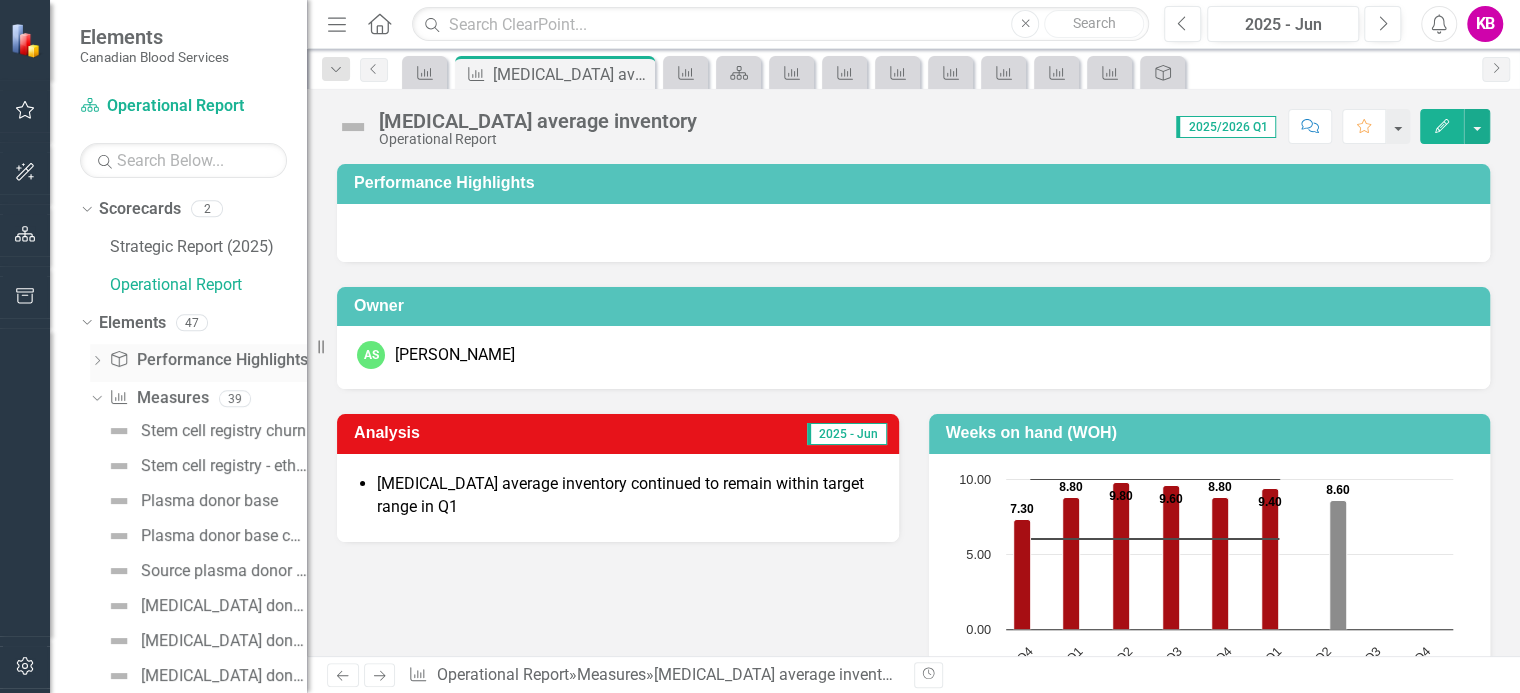 click on "Performance Highlight Performance Highlights" at bounding box center (208, 360) 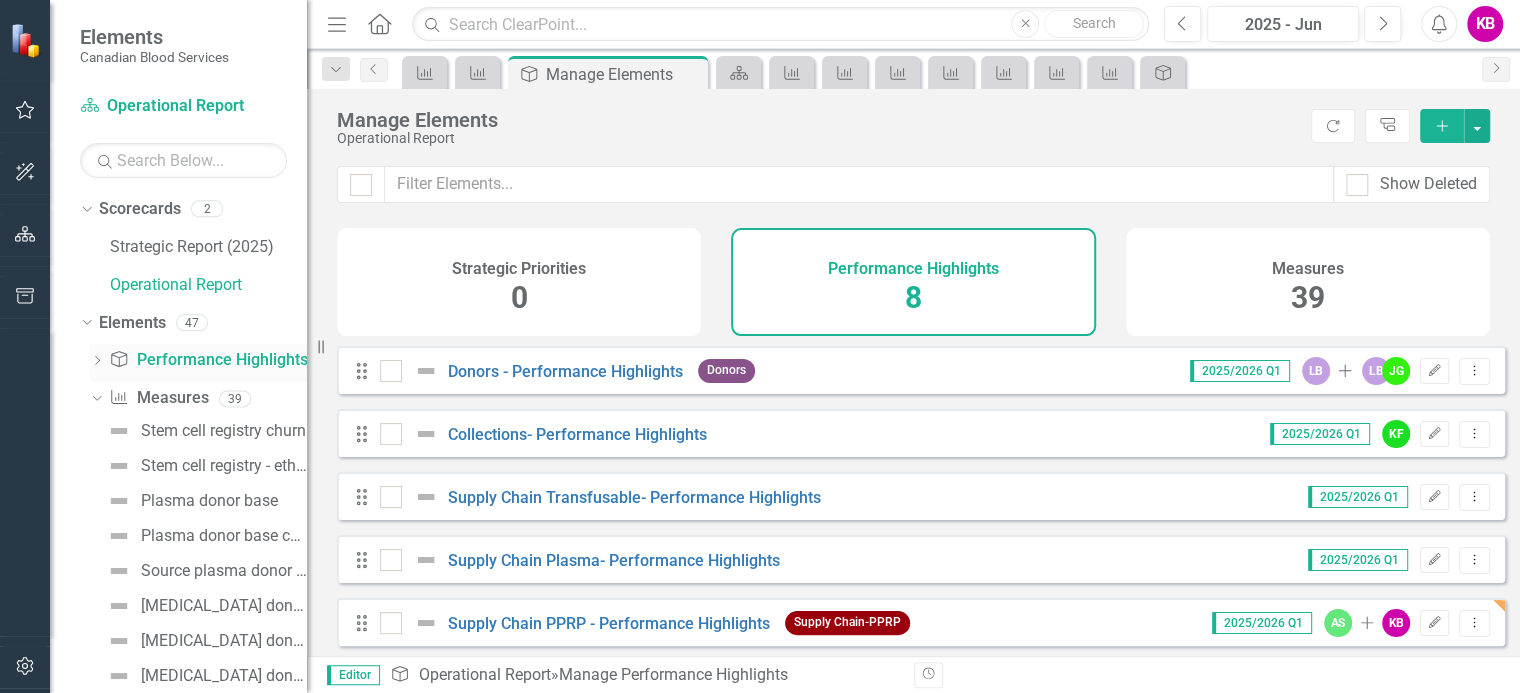 click on "Dropdown" 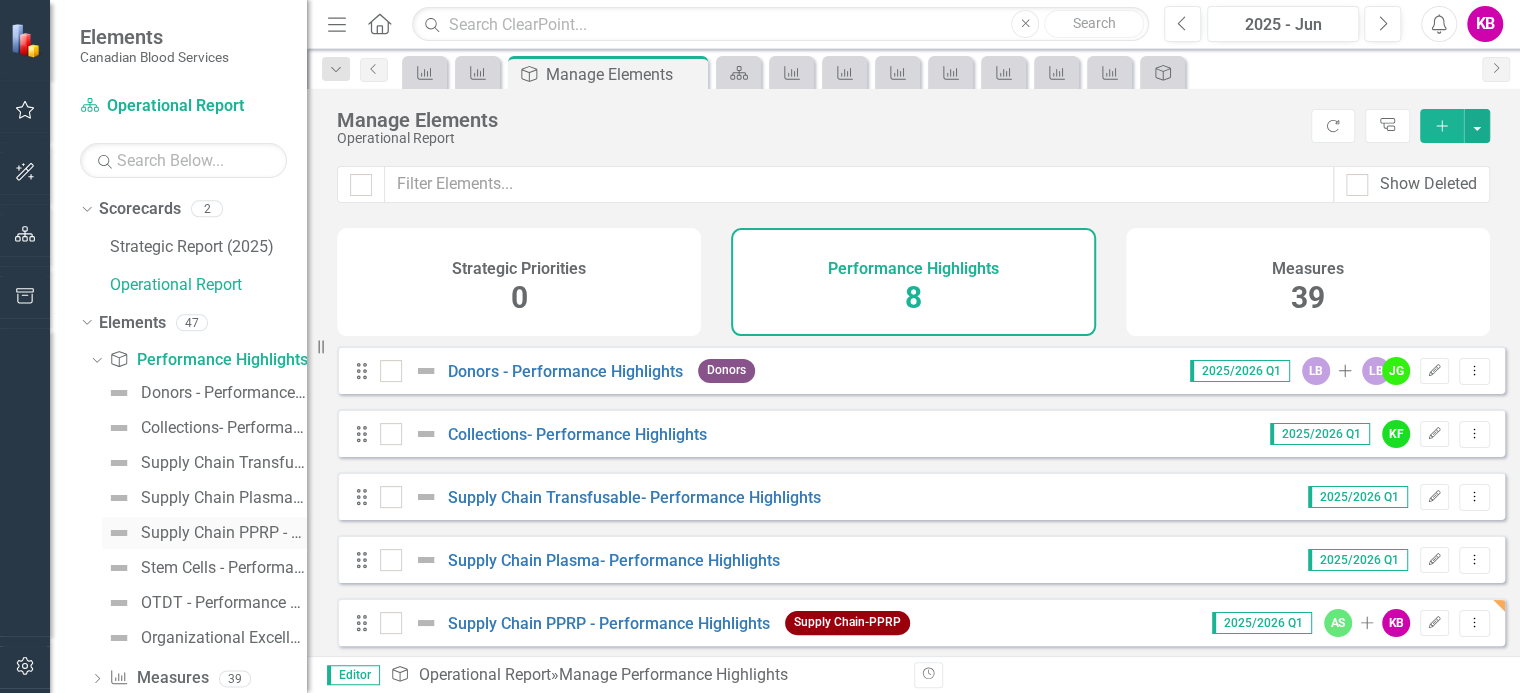 click on "Supply Chain PPRP - Performance Highlights" at bounding box center [224, 533] 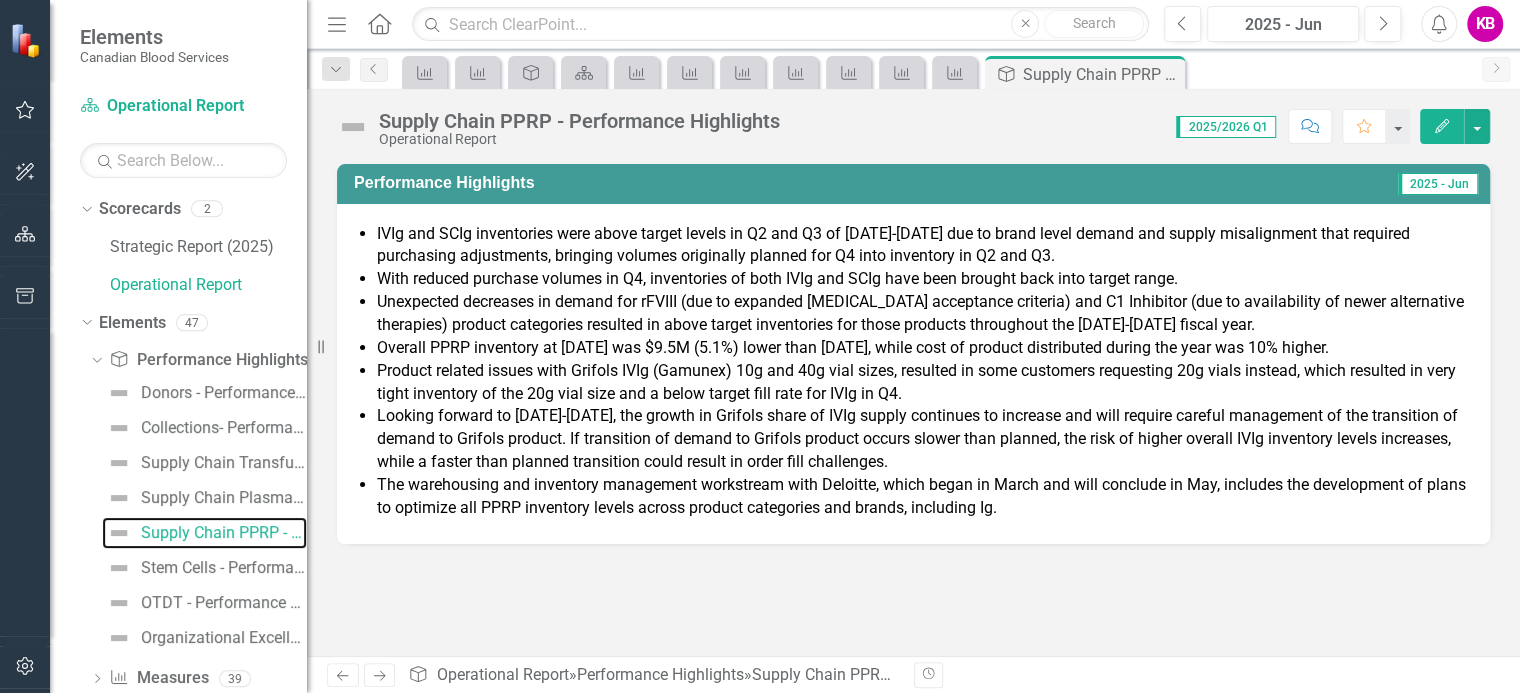 click on "Supply Chain PPRP - Performance Highlights" at bounding box center [204, 533] 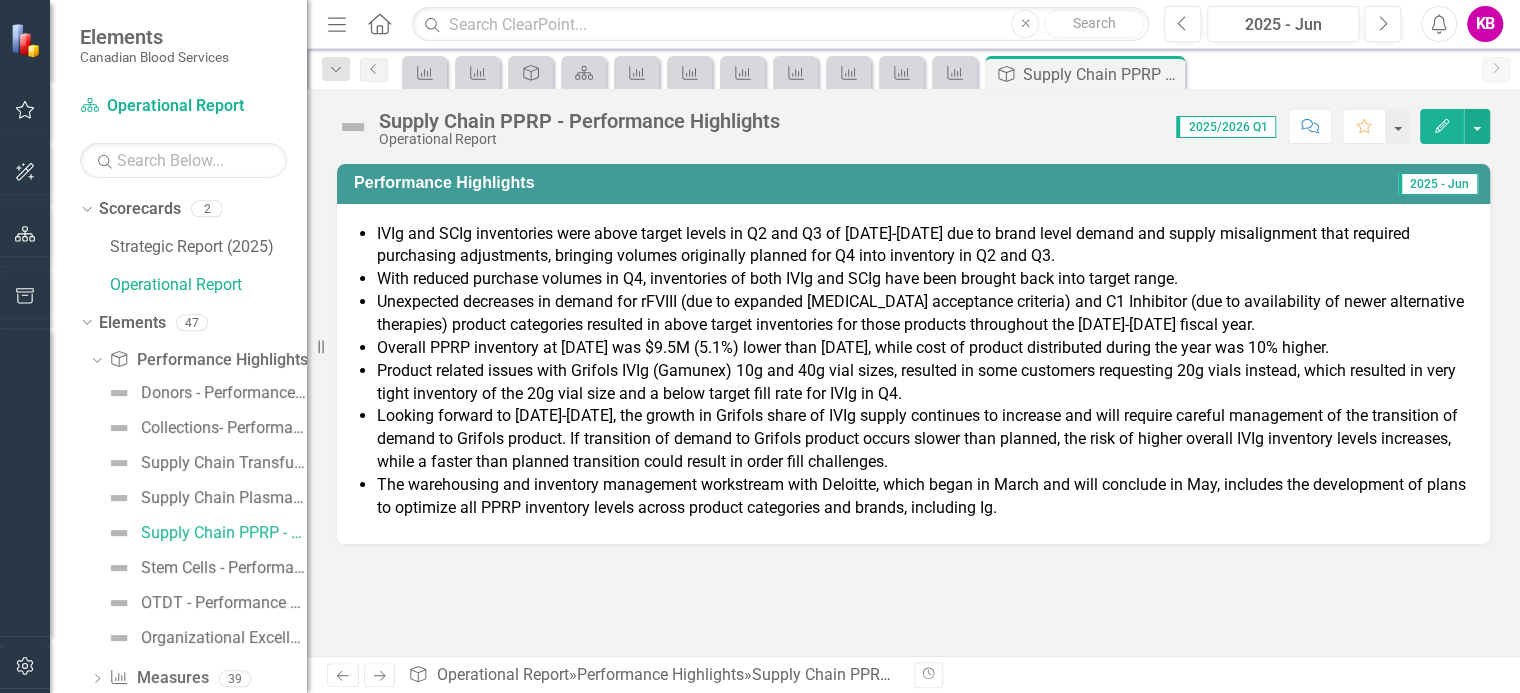 drag, startPoint x: 1114, startPoint y: 546, endPoint x: 1114, endPoint y: 558, distance: 12 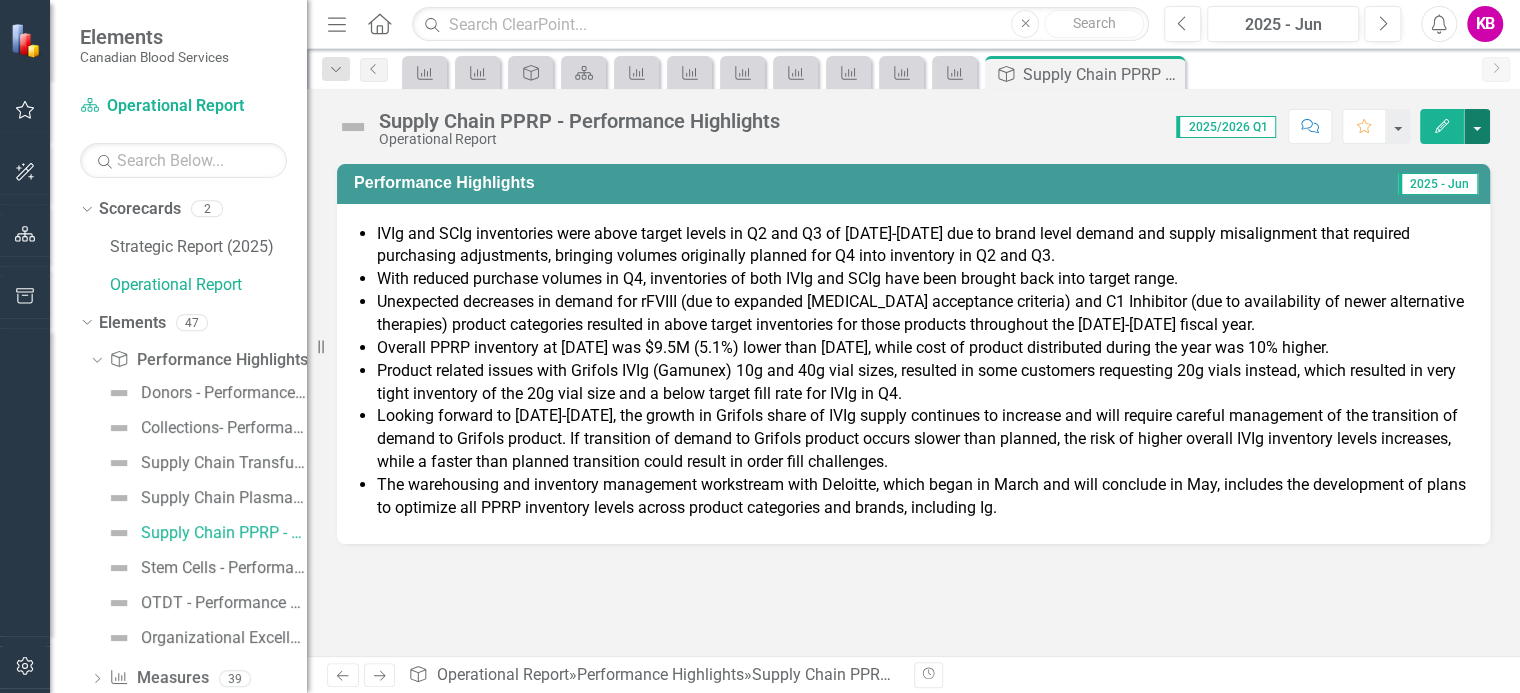 click at bounding box center (1477, 126) 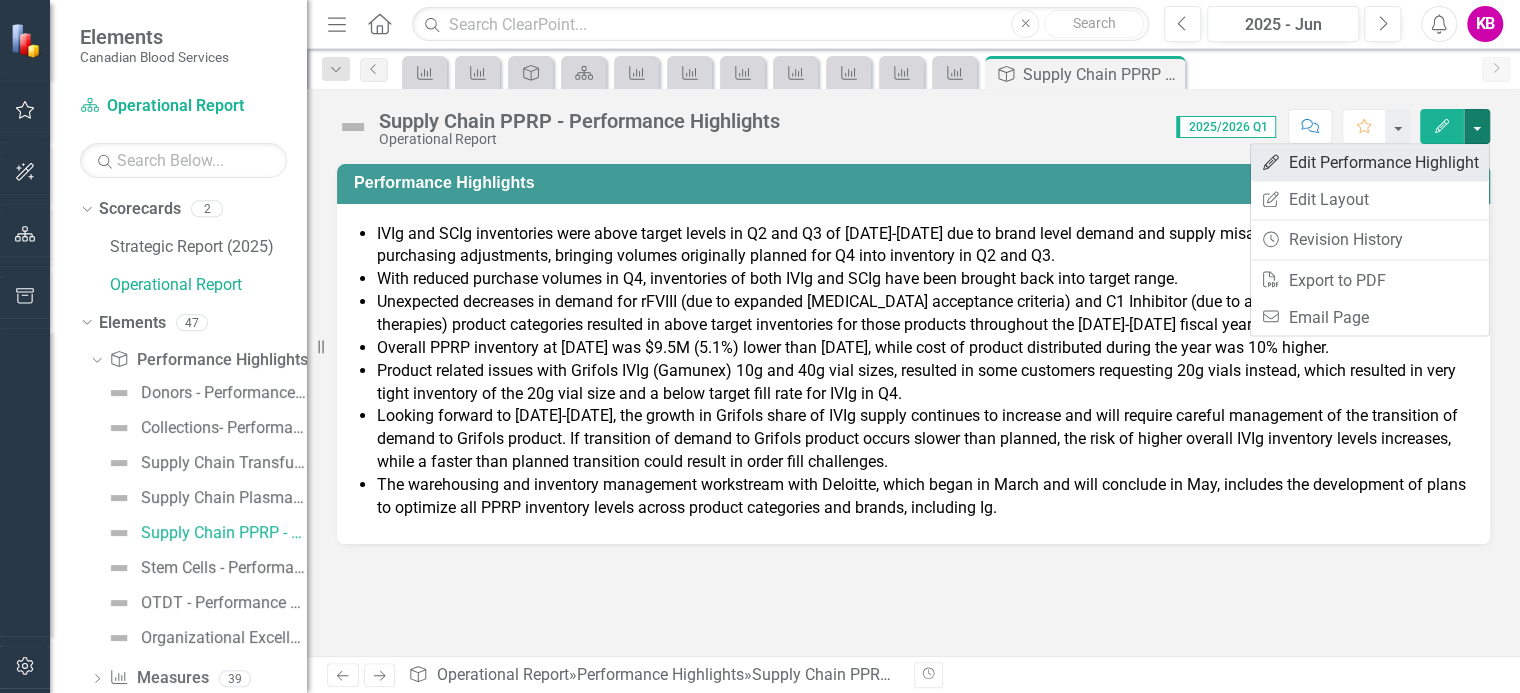 click on "Edit Edit Performance Highlight" at bounding box center [1370, 162] 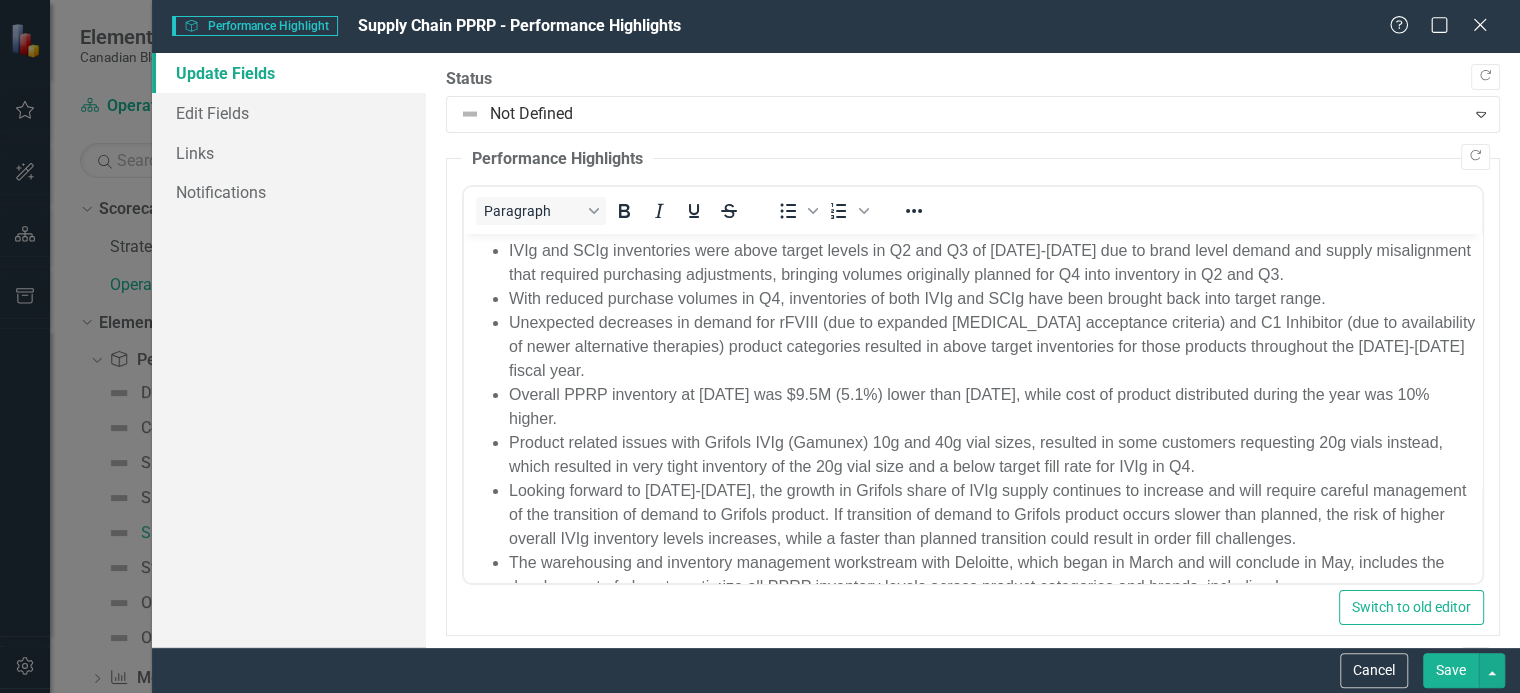 scroll, scrollTop: 0, scrollLeft: 0, axis: both 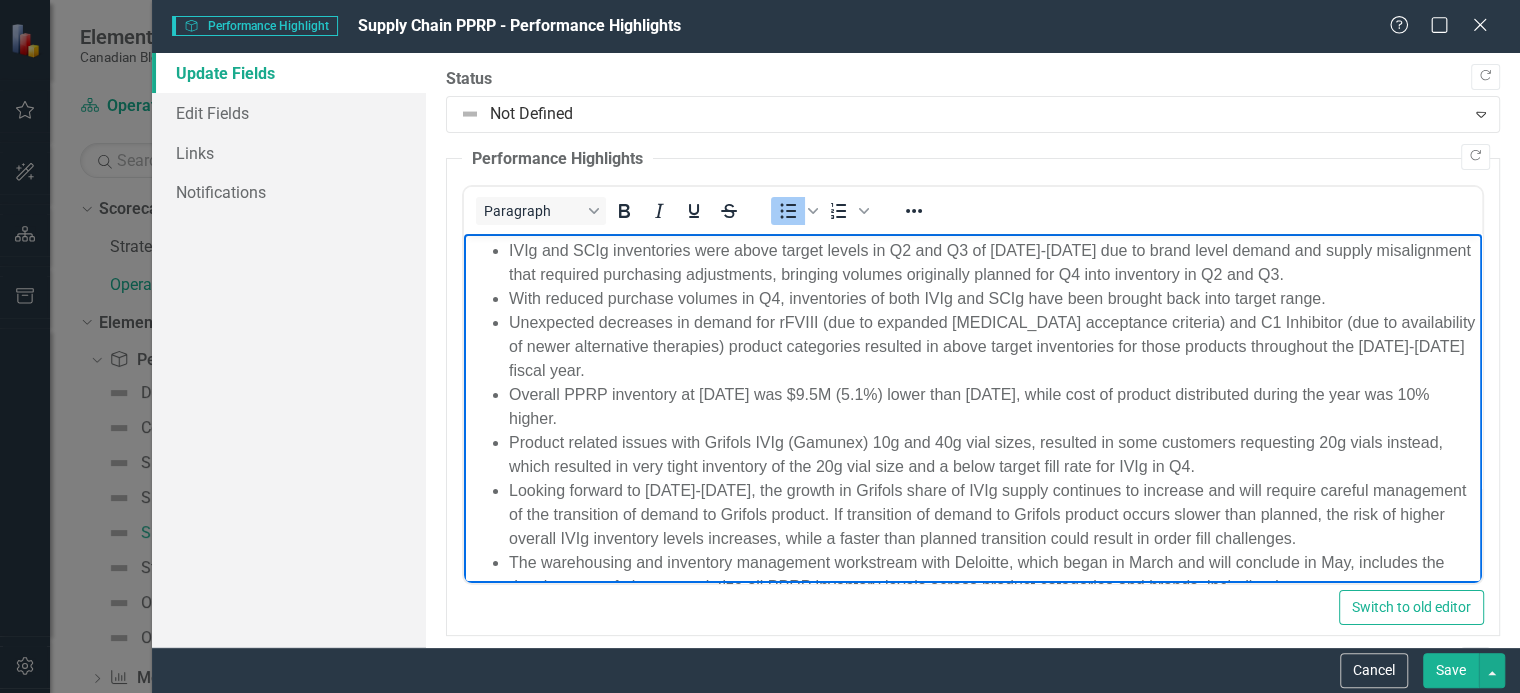 drag, startPoint x: 543, startPoint y: 249, endPoint x: 1345, endPoint y: 415, distance: 818.9994 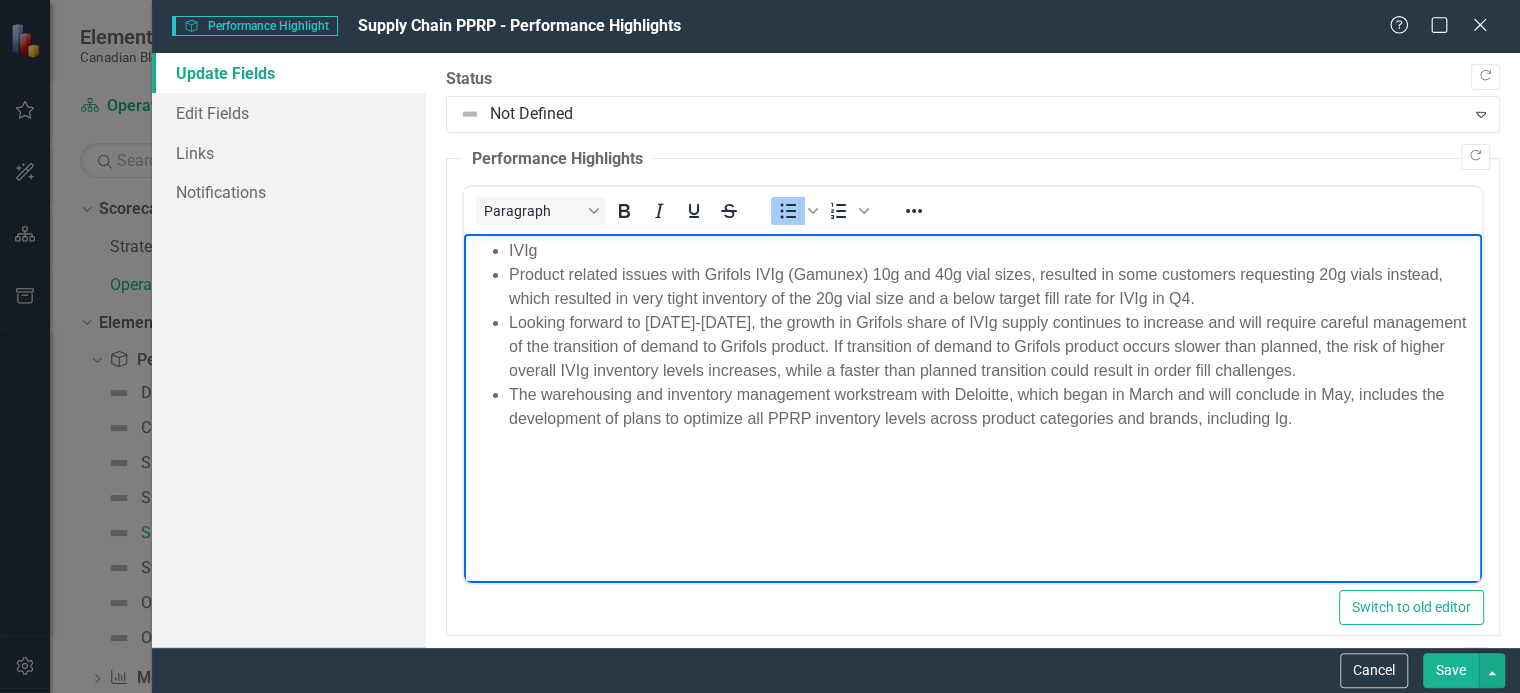 click on "IVIg" at bounding box center (992, 251) 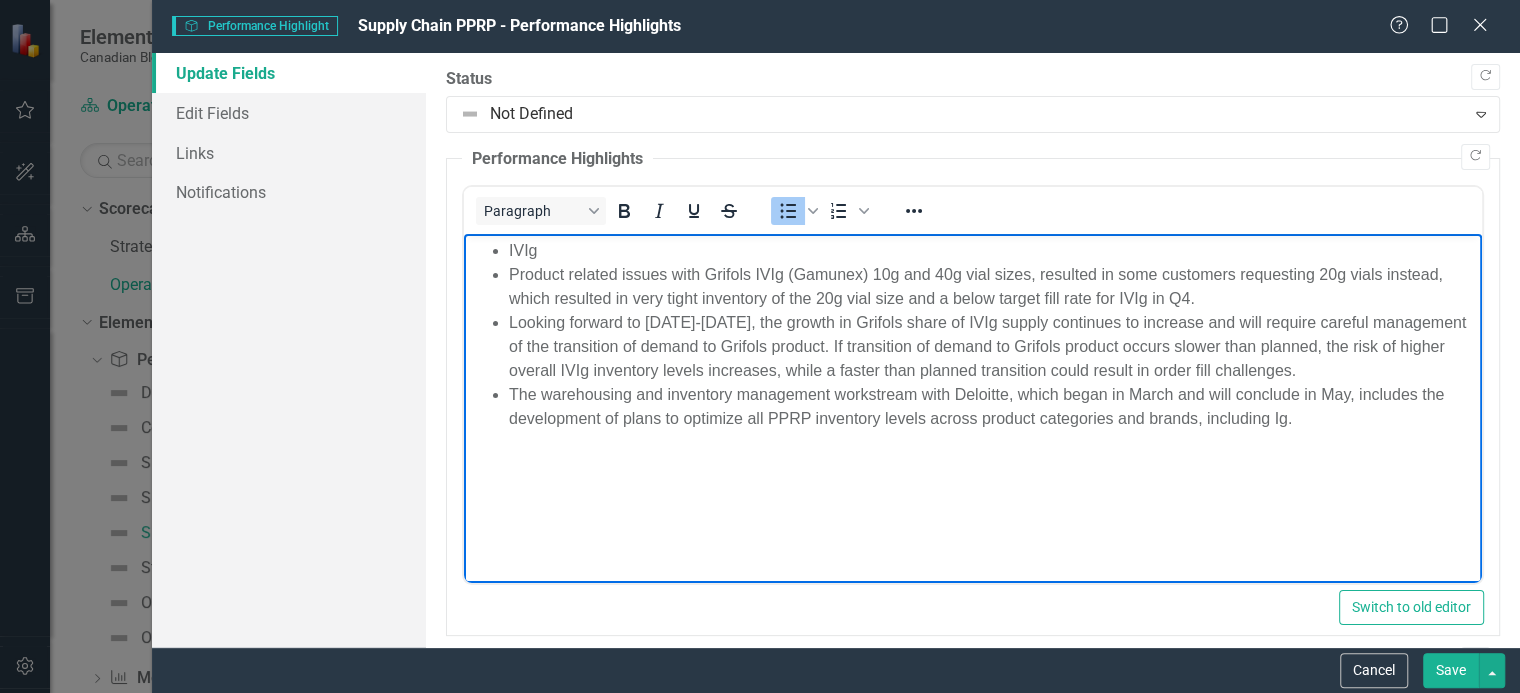 type 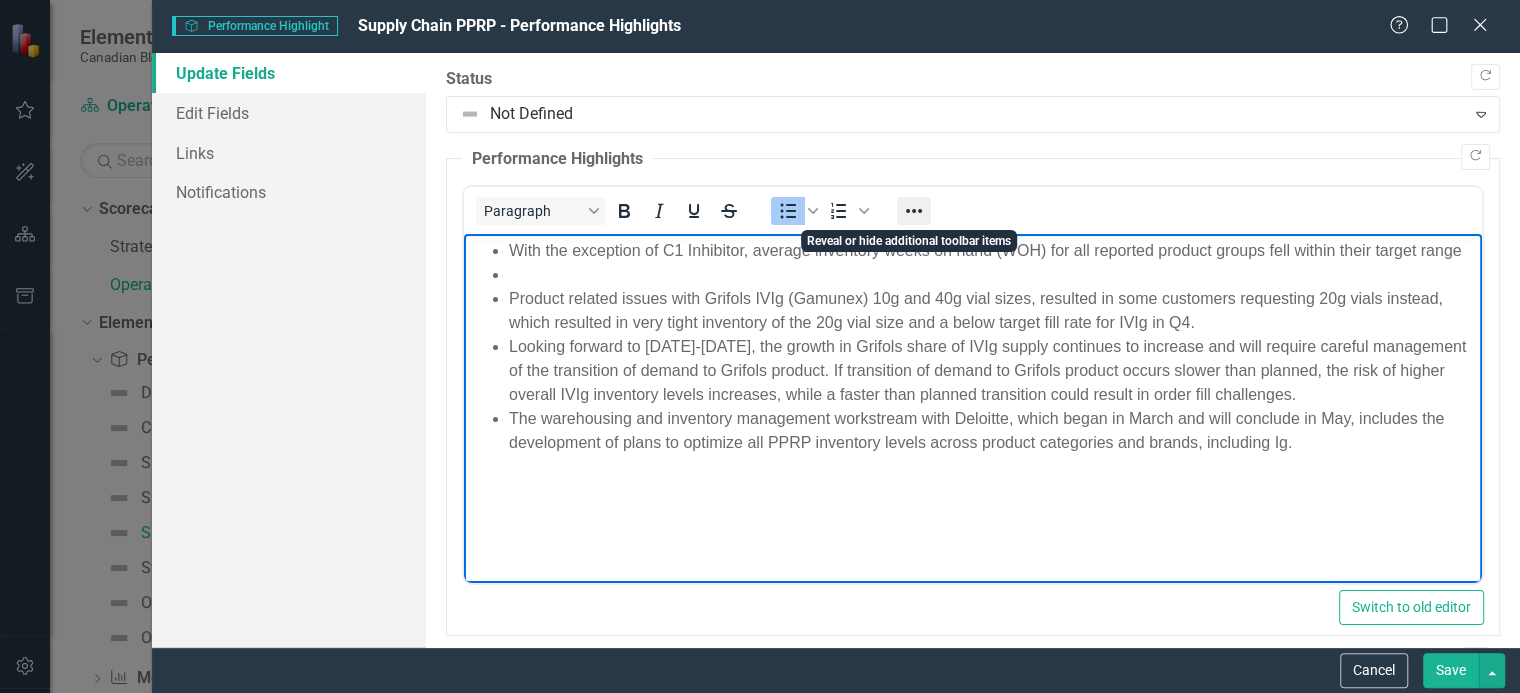 click 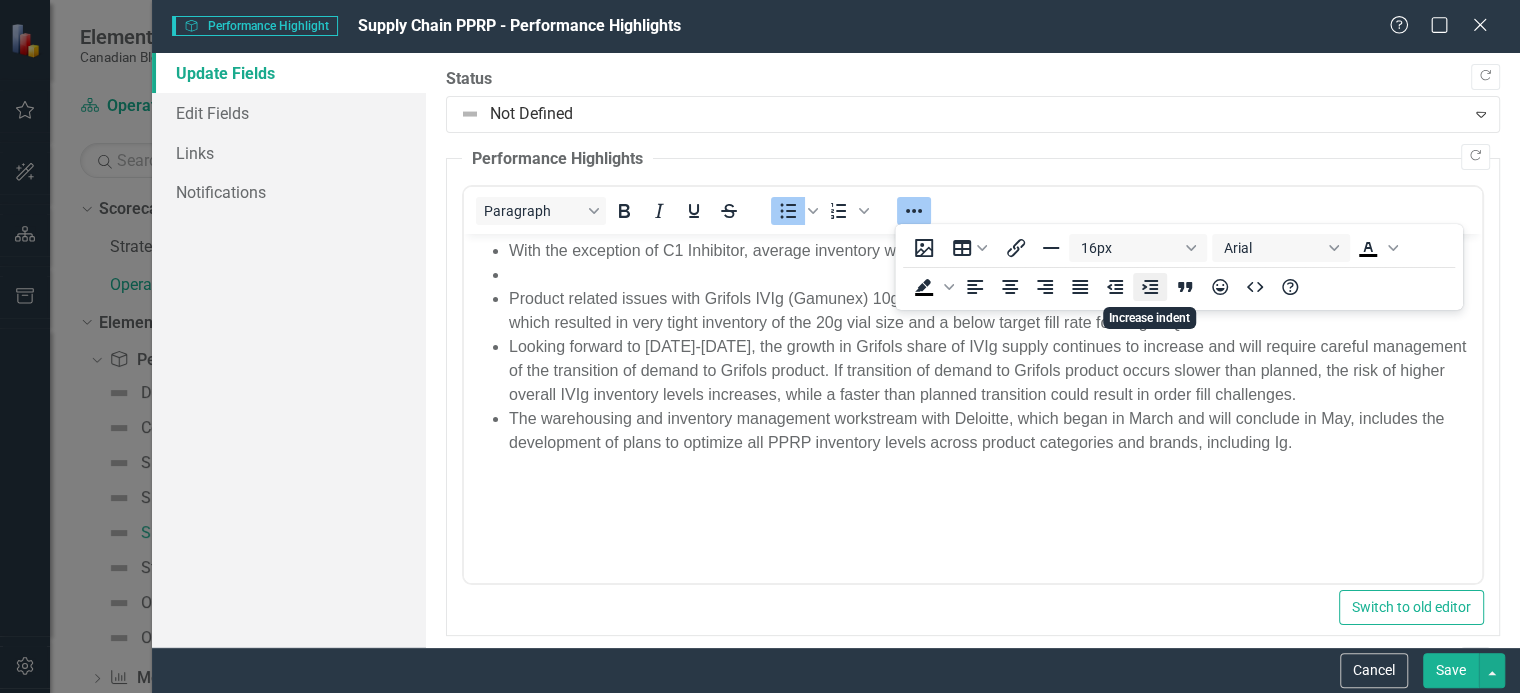 click 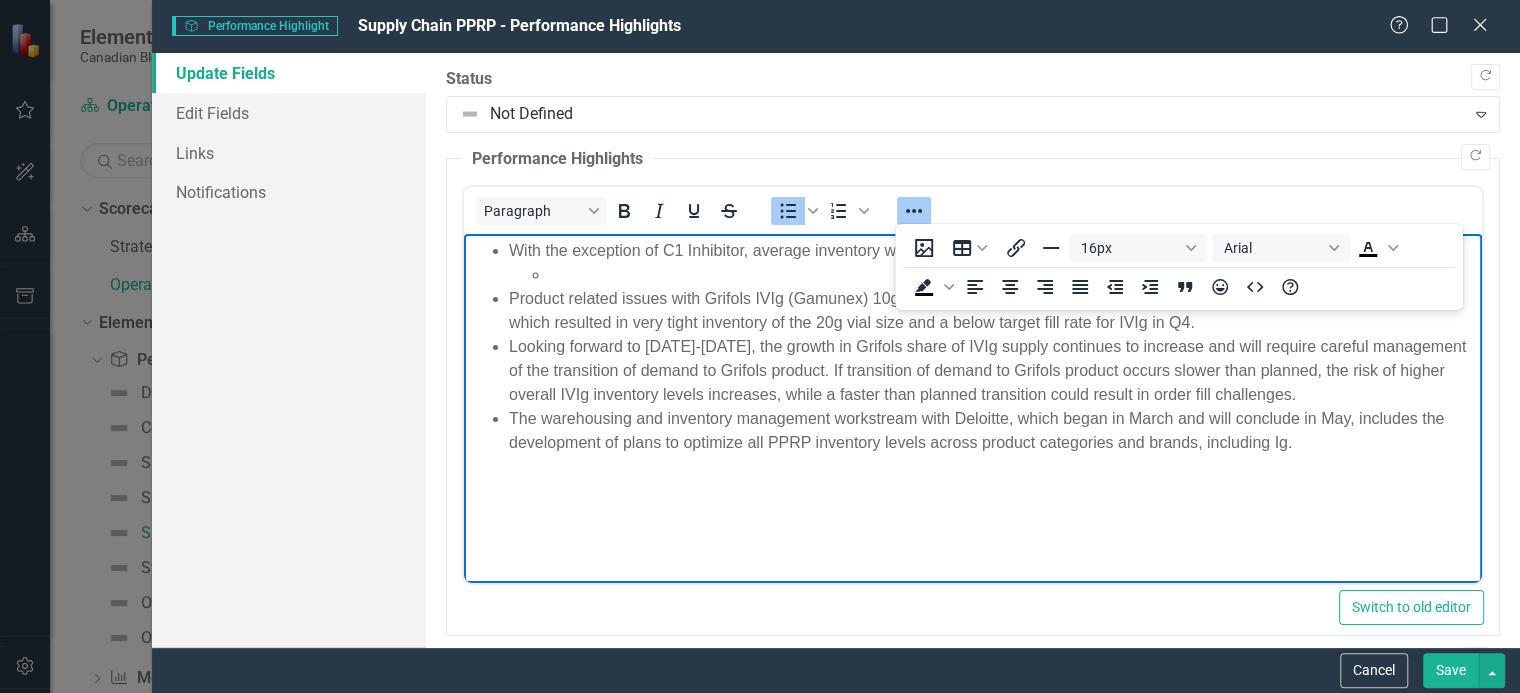 click 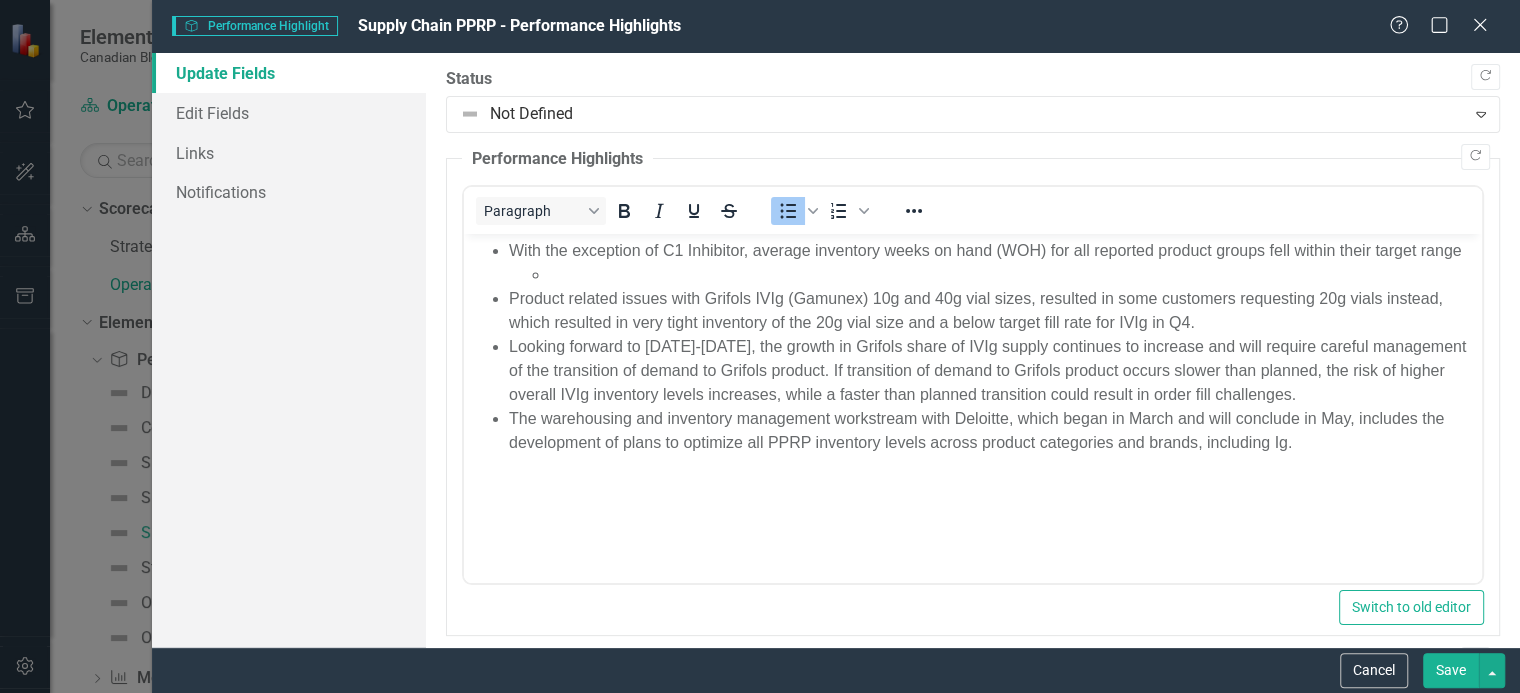 click at bounding box center [1012, 275] 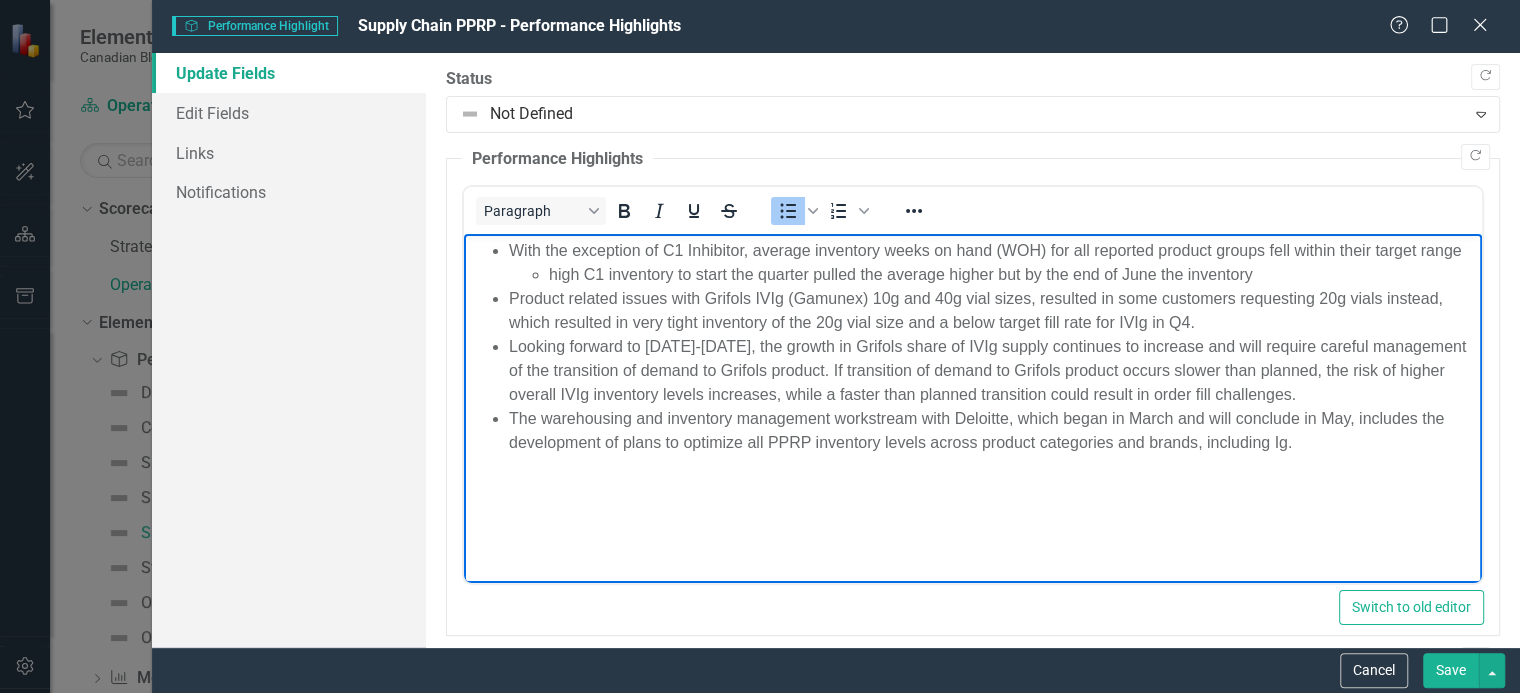 click on "high C1 inventory to start the quarter pulled the average higher but by the end of June the inventory" at bounding box center (1012, 275) 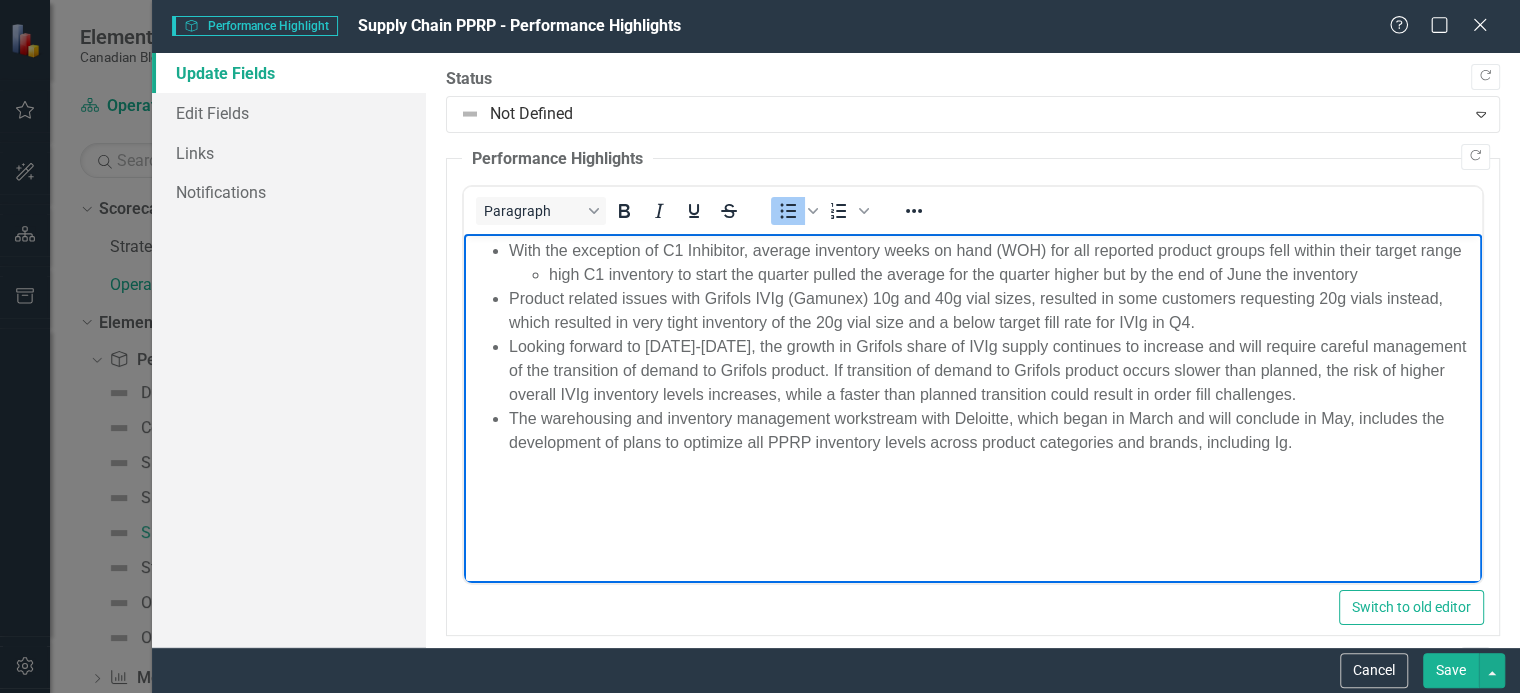 click on "high C1 inventory to start the quarter pulled the average for the quarter higher but by the end of June the inventory" at bounding box center [1012, 275] 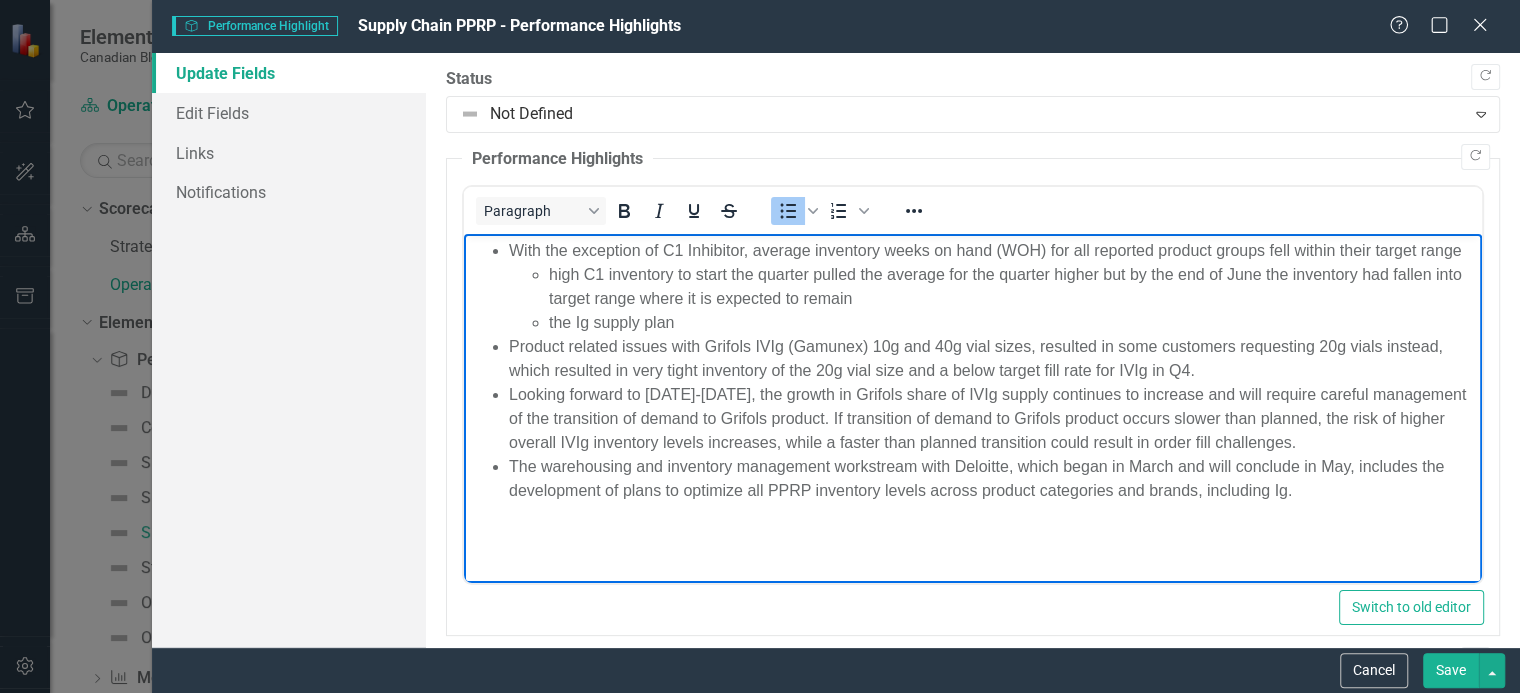 click on "the Ig supply plan" at bounding box center [1012, 323] 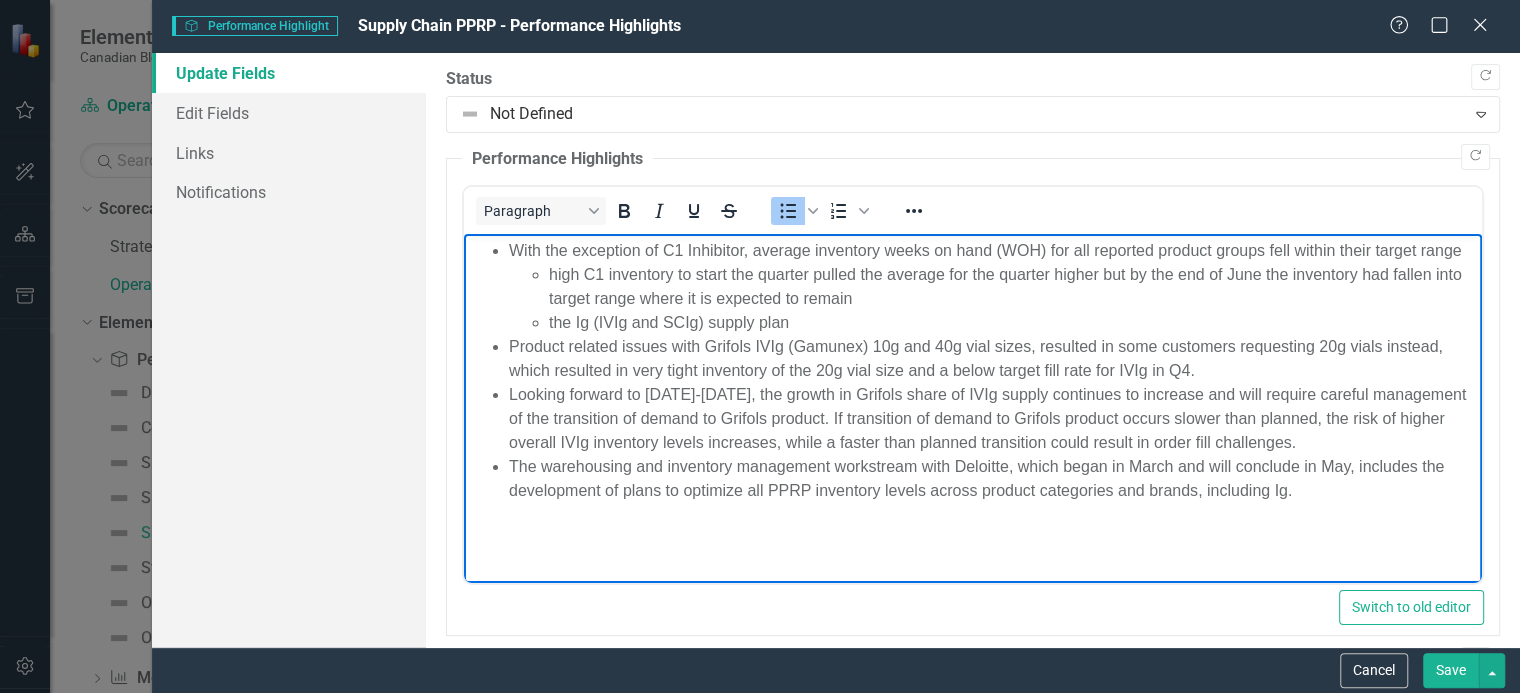 click on "the Ig (IVIg and SCIg) supply plan" at bounding box center [1012, 323] 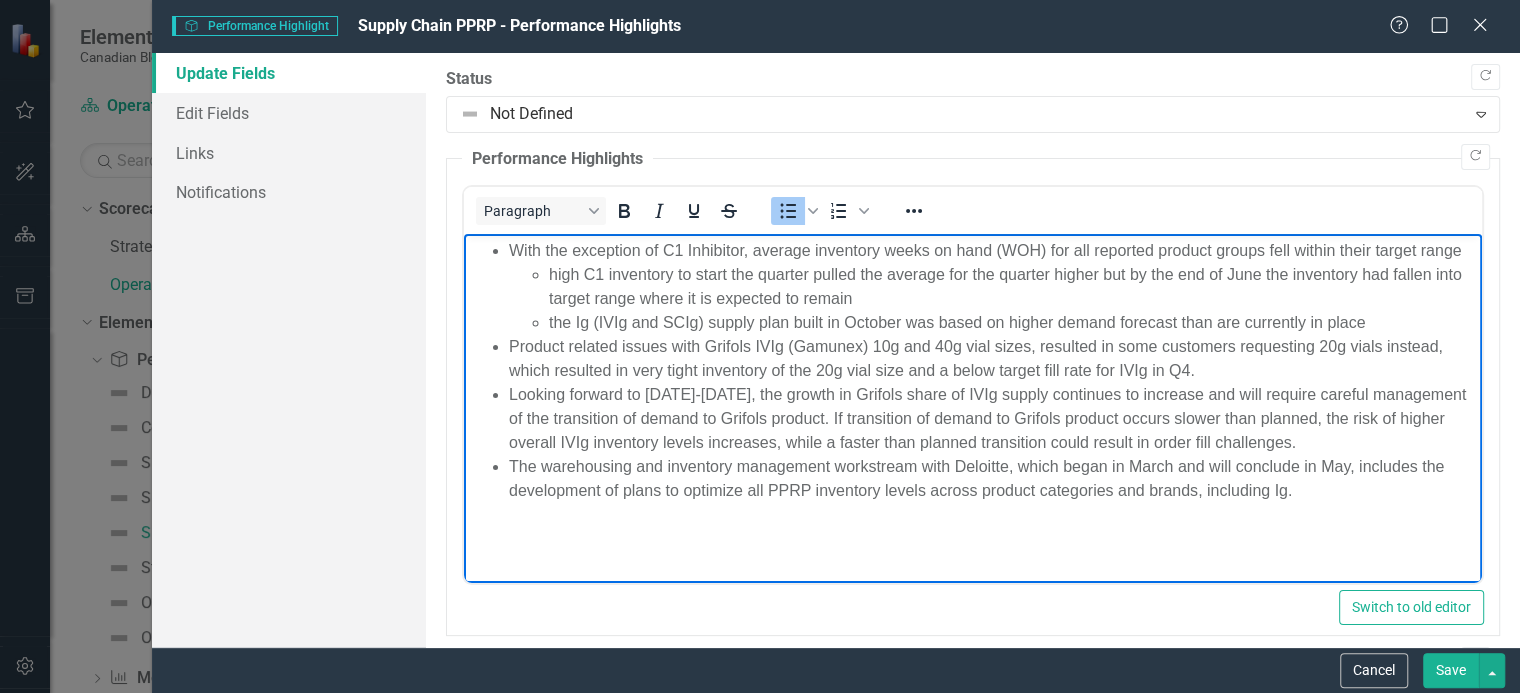 click on "the Ig (IVIg and SCIg) supply plan built in October was based on higher demand forecast than are currently in place" at bounding box center [1012, 323] 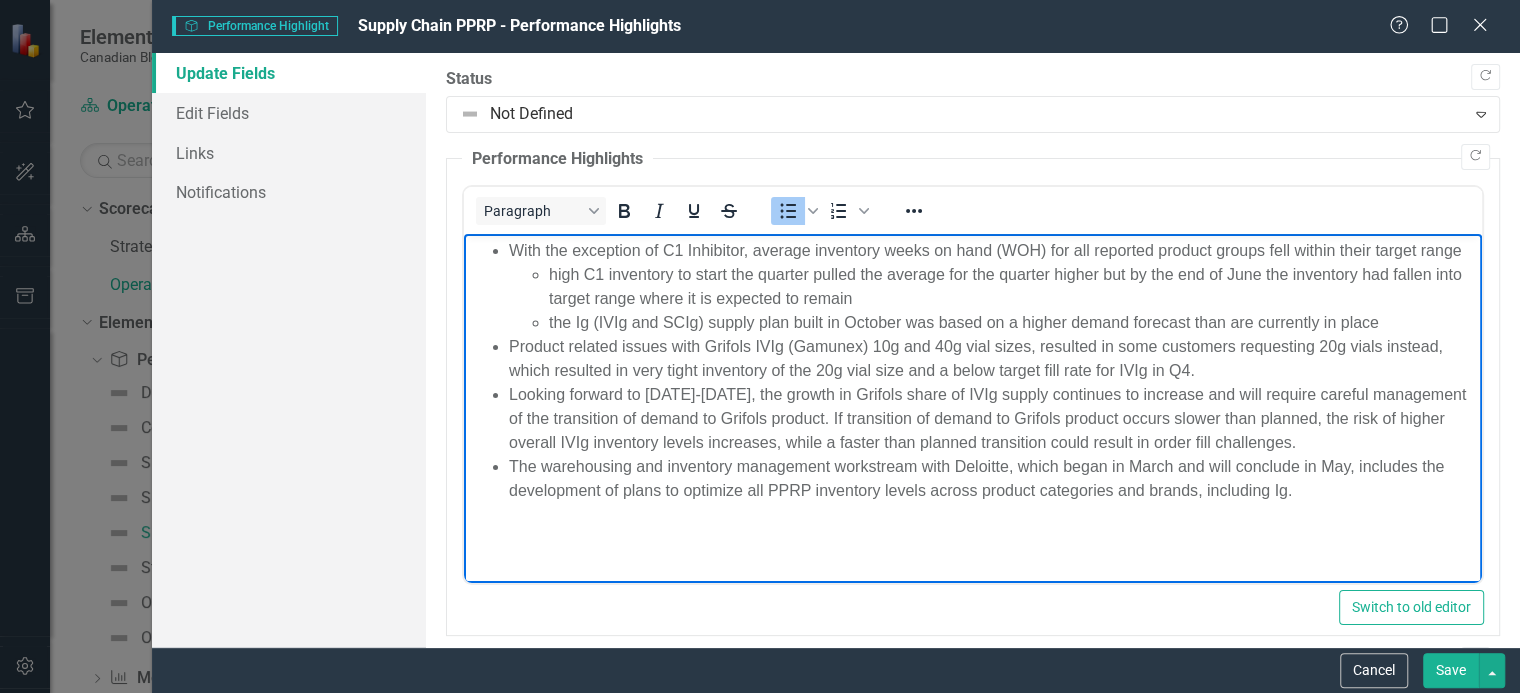 click on "the Ig (IVIg and SCIg) supply plan built in October was based on a higher demand forecast than are currently in place" at bounding box center (1012, 323) 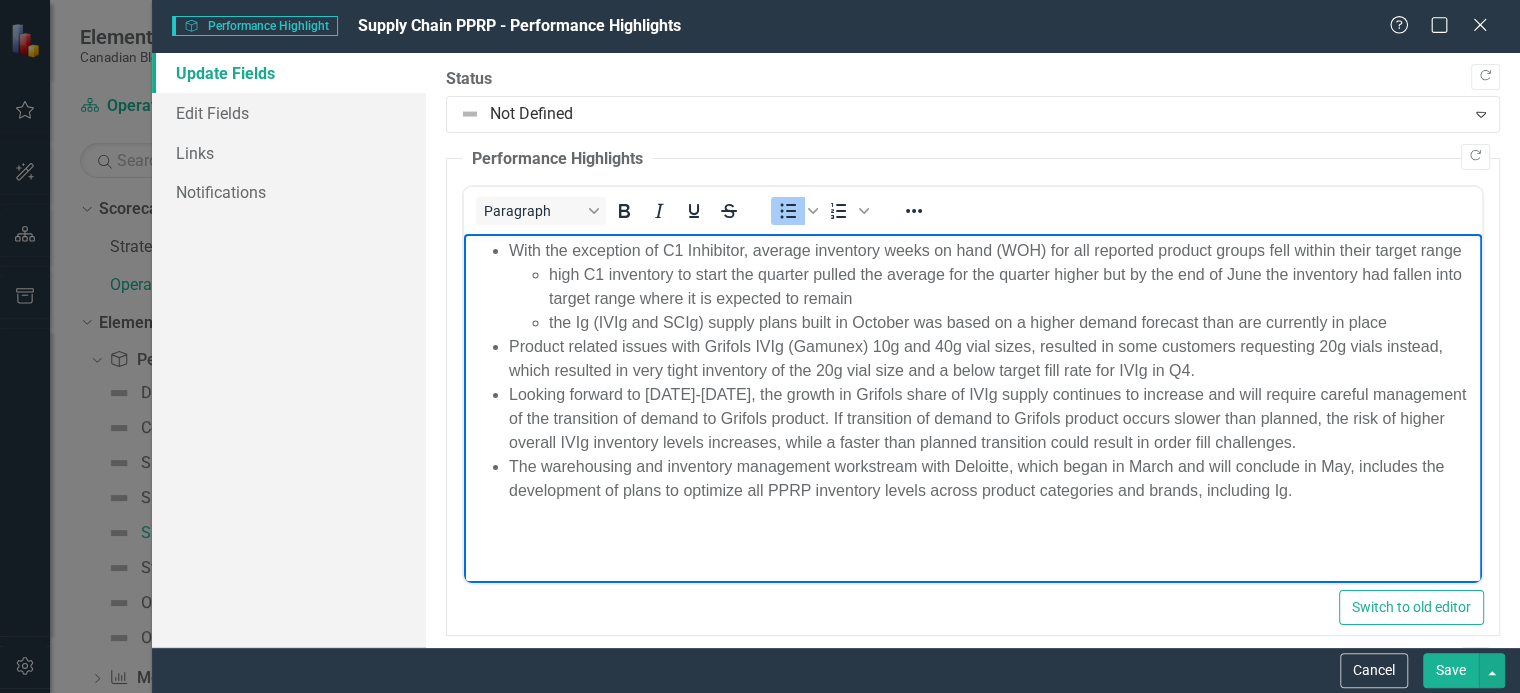click on "the Ig (IVIg and SCIg) supply plans built in October was based on a higher demand forecast than are currently in place" at bounding box center [1012, 323] 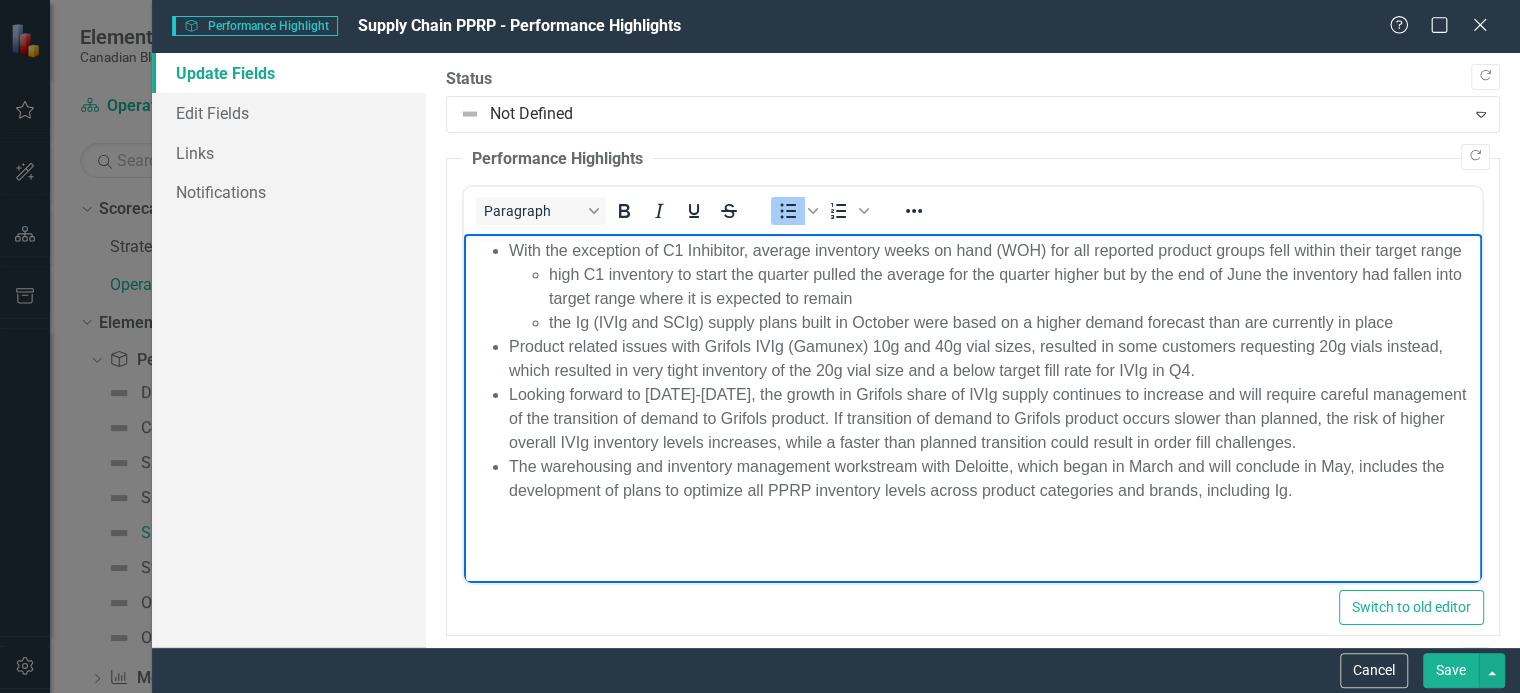 click on "the Ig (IVIg and SCIg) supply plans built in October were based on a higher demand forecast than are currently in place" at bounding box center [1012, 323] 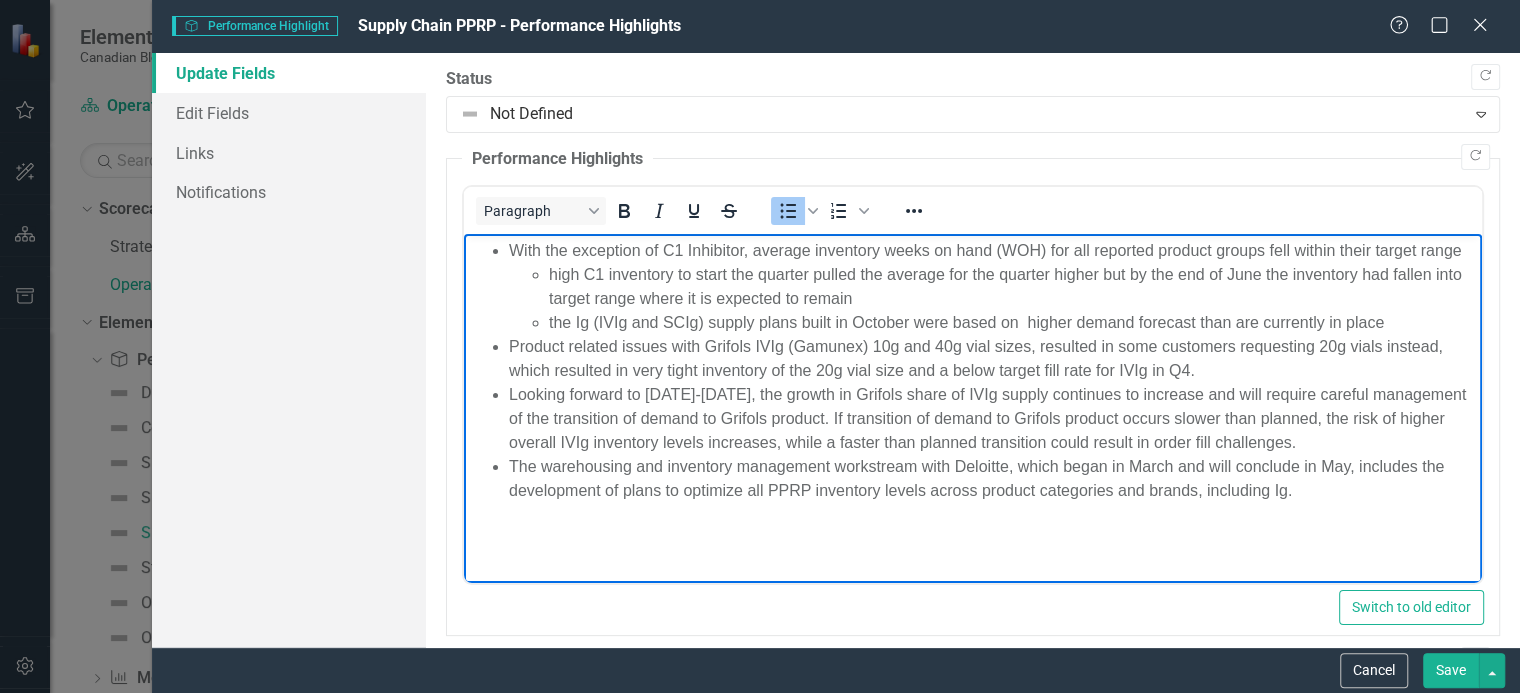 click on "the Ig (IVIg and SCIg) supply plans built in October were based on  higher demand forecast than are currently in place" at bounding box center [1012, 323] 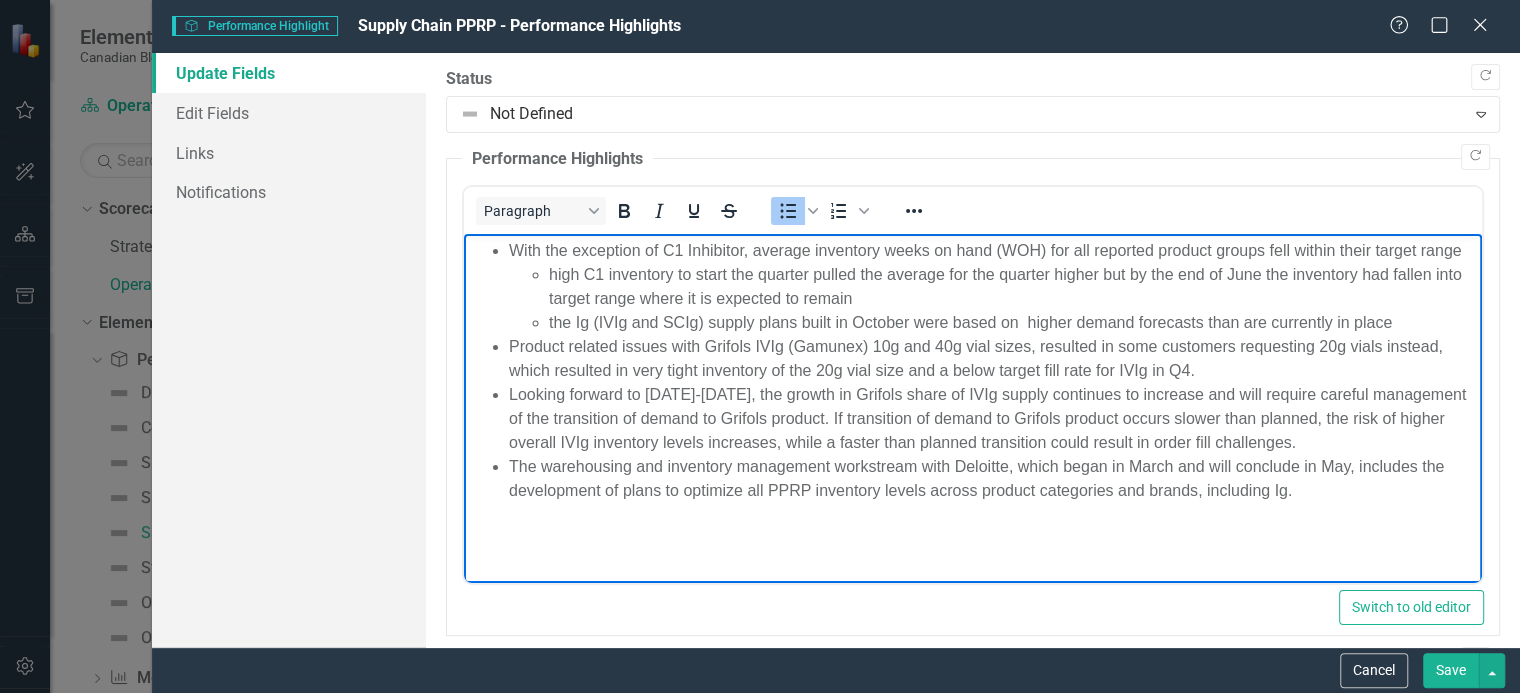 click on "the Ig (IVIg and SCIg) supply plans built in October were based on  higher demand forecasts than are currently in place" at bounding box center [1012, 323] 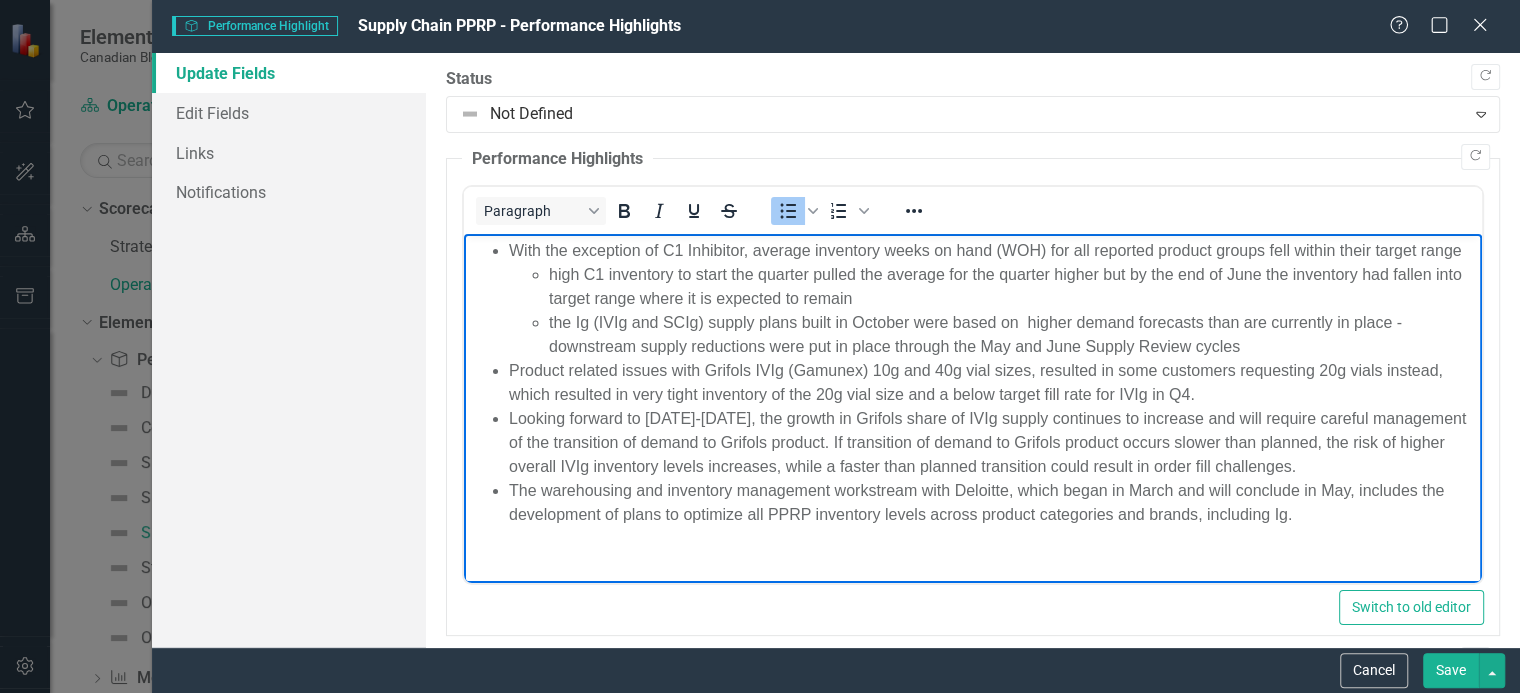click on "the Ig (IVIg and SCIg) supply plans built in October were based on  higher demand forecasts than are currently in place - downstream supply reductions were put in place through the May and June Supply Review cycles" at bounding box center (1012, 335) 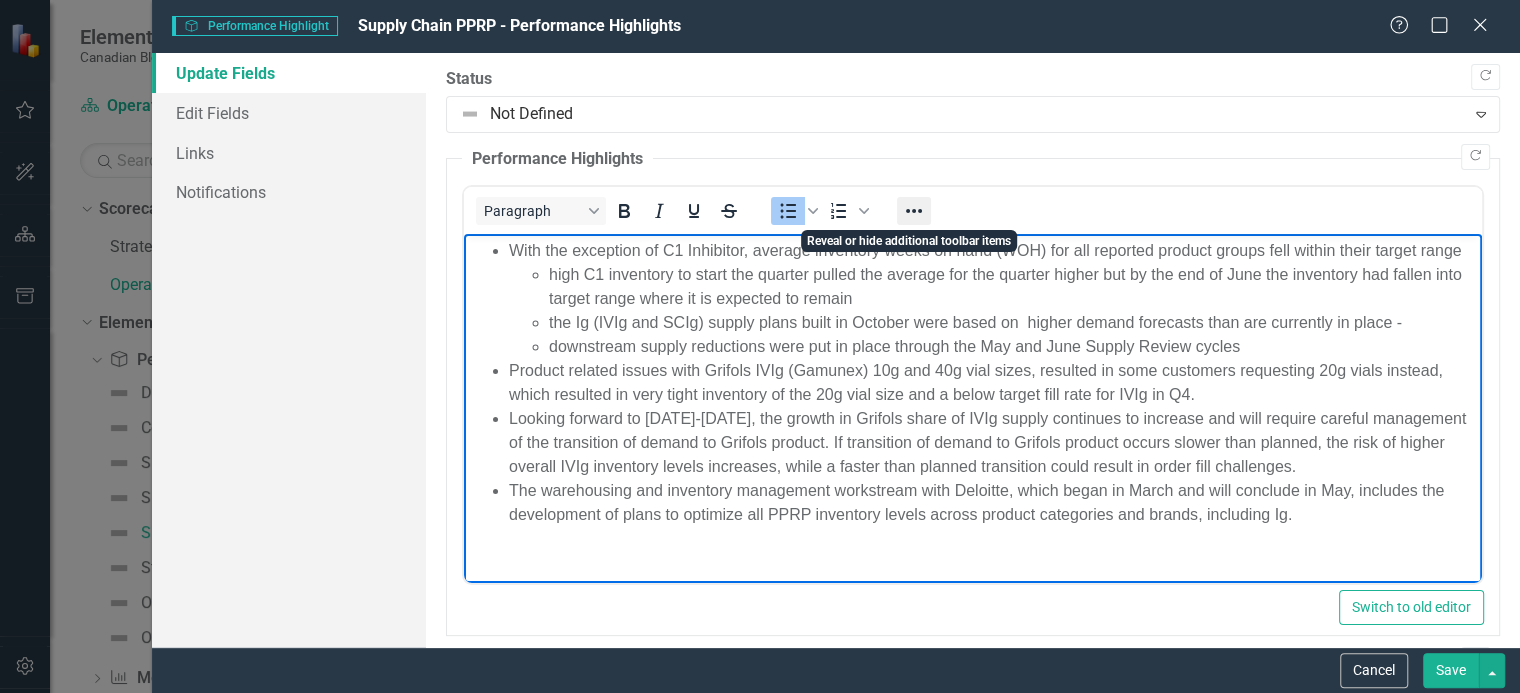 click 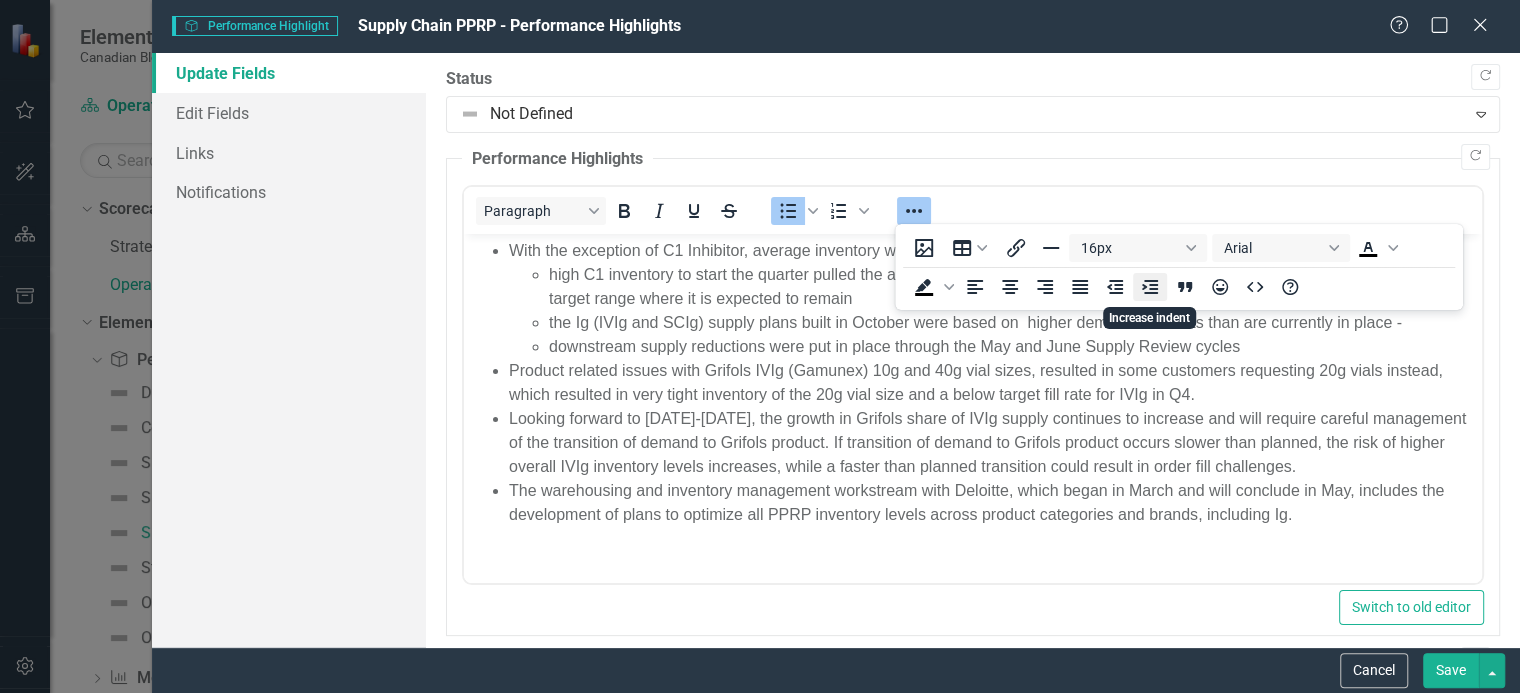 click 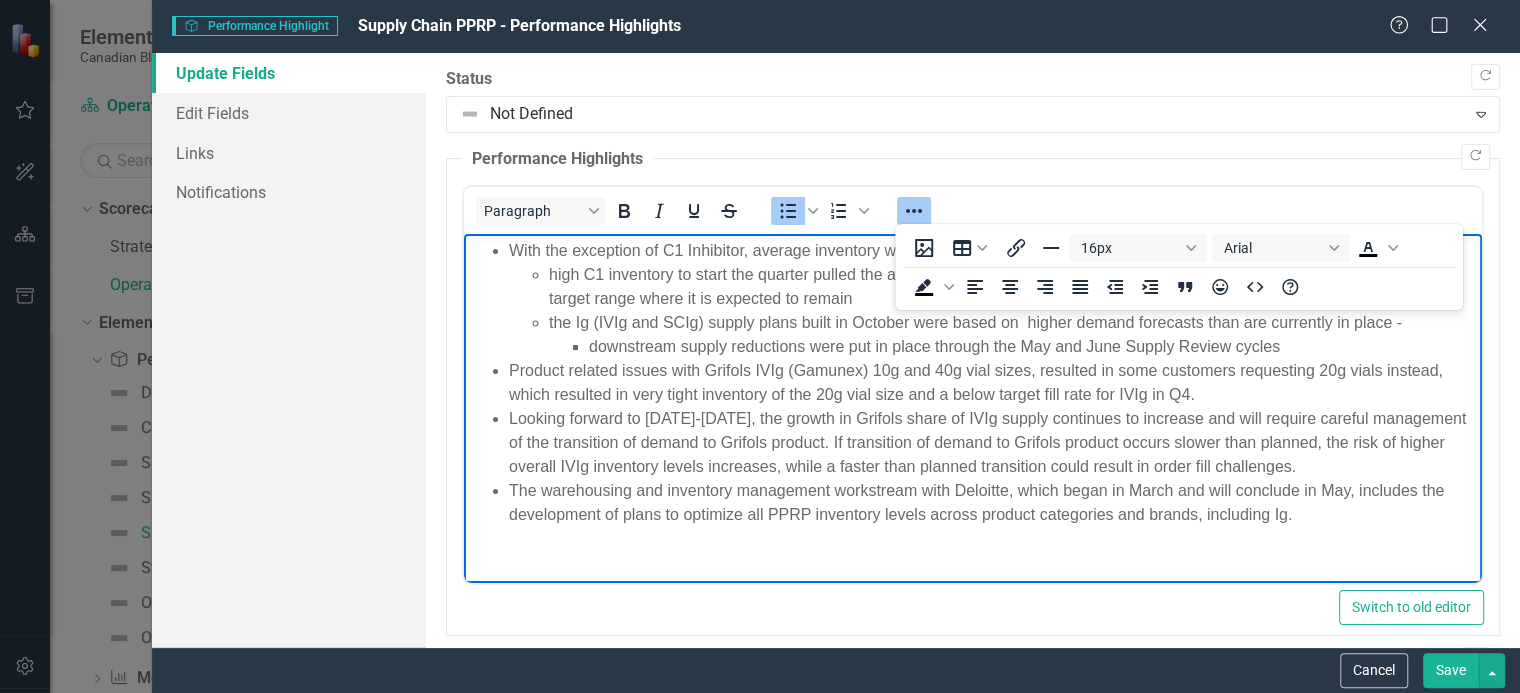 click 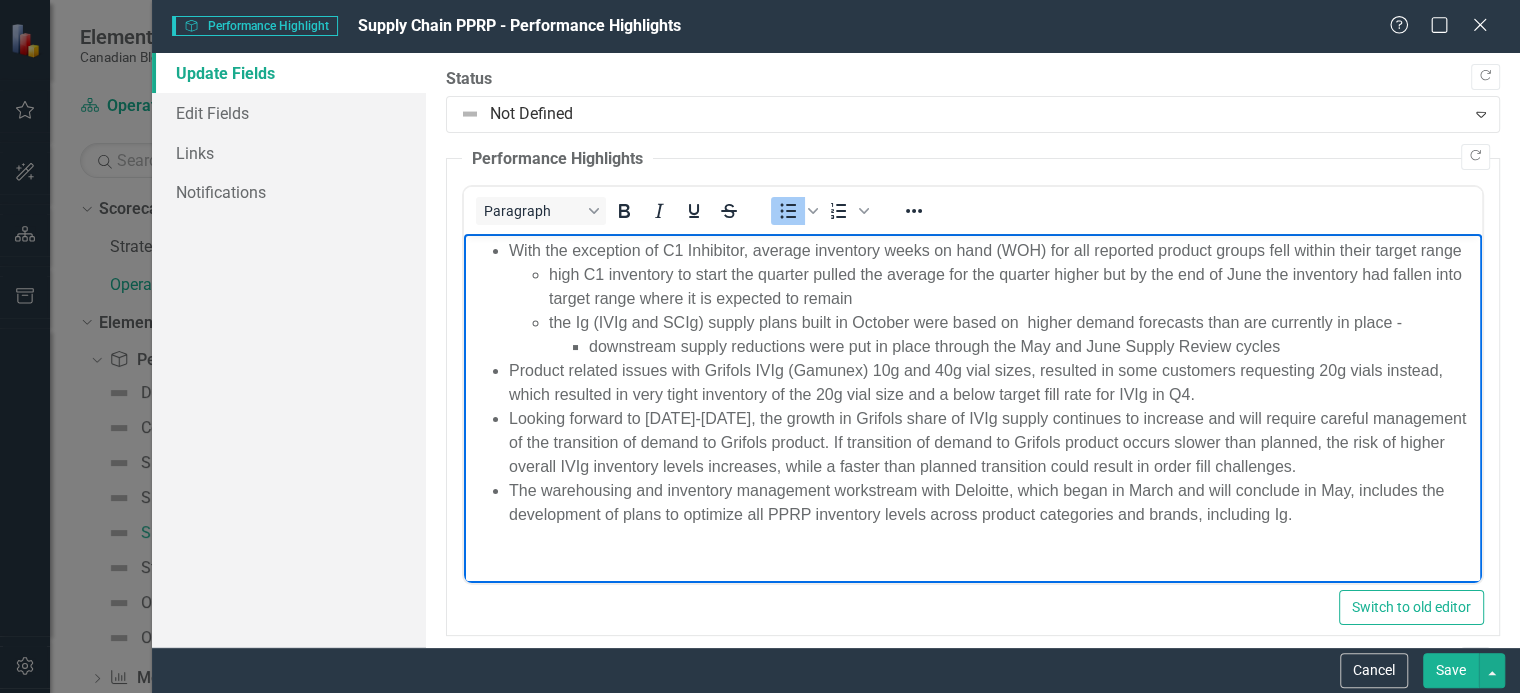 click on "the Ig (IVIg and SCIg) supply plans built in October were based on  higher demand forecasts than are currently in place -  downstream supply reductions were put in place through the May and June Supply Review cycles" at bounding box center (1012, 335) 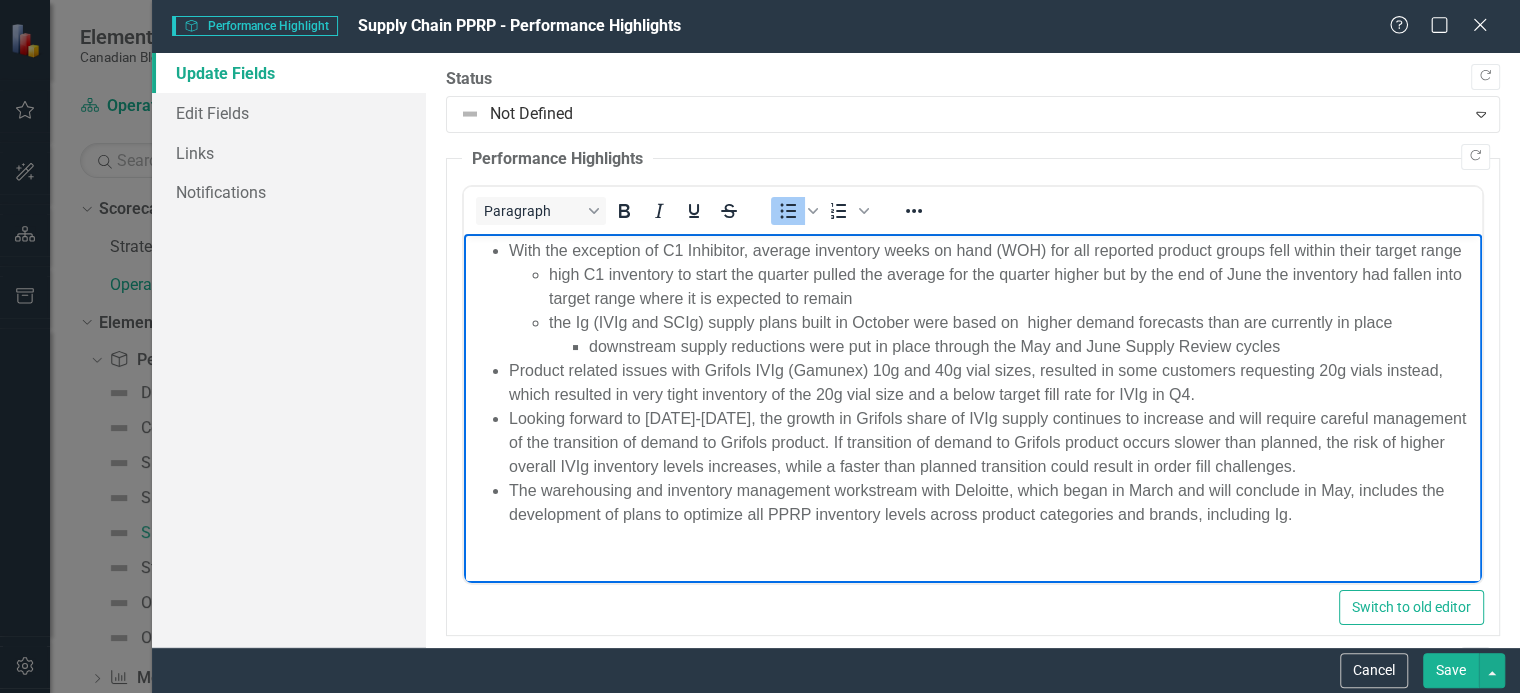 click on "downstream supply reductions were put in place through the May and June Supply Review cycles" at bounding box center (1032, 347) 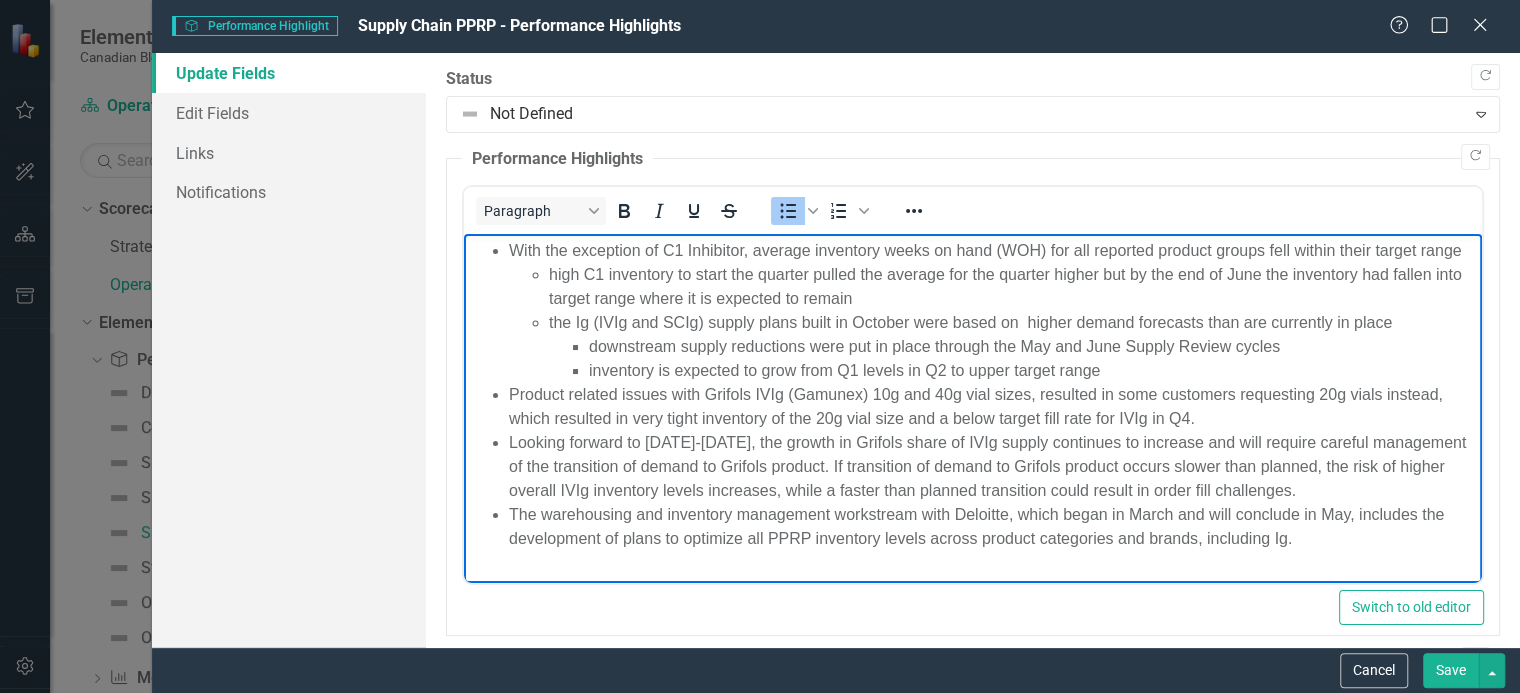 click on "inventory is expected to grow from Q1 levels in Q2 to upper target range" at bounding box center (1032, 371) 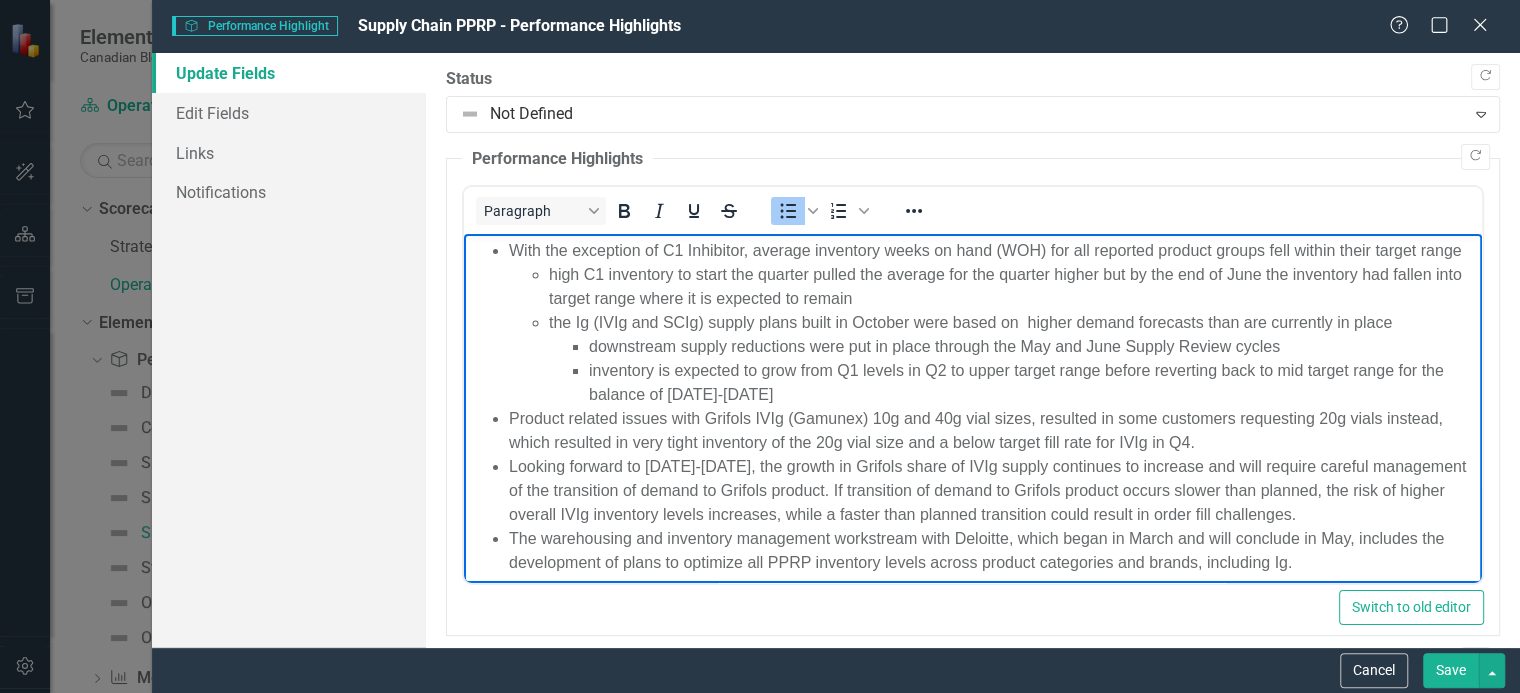 click on "downstream supply reductions were put in place through the May and June Supply Review cycles" at bounding box center (1032, 347) 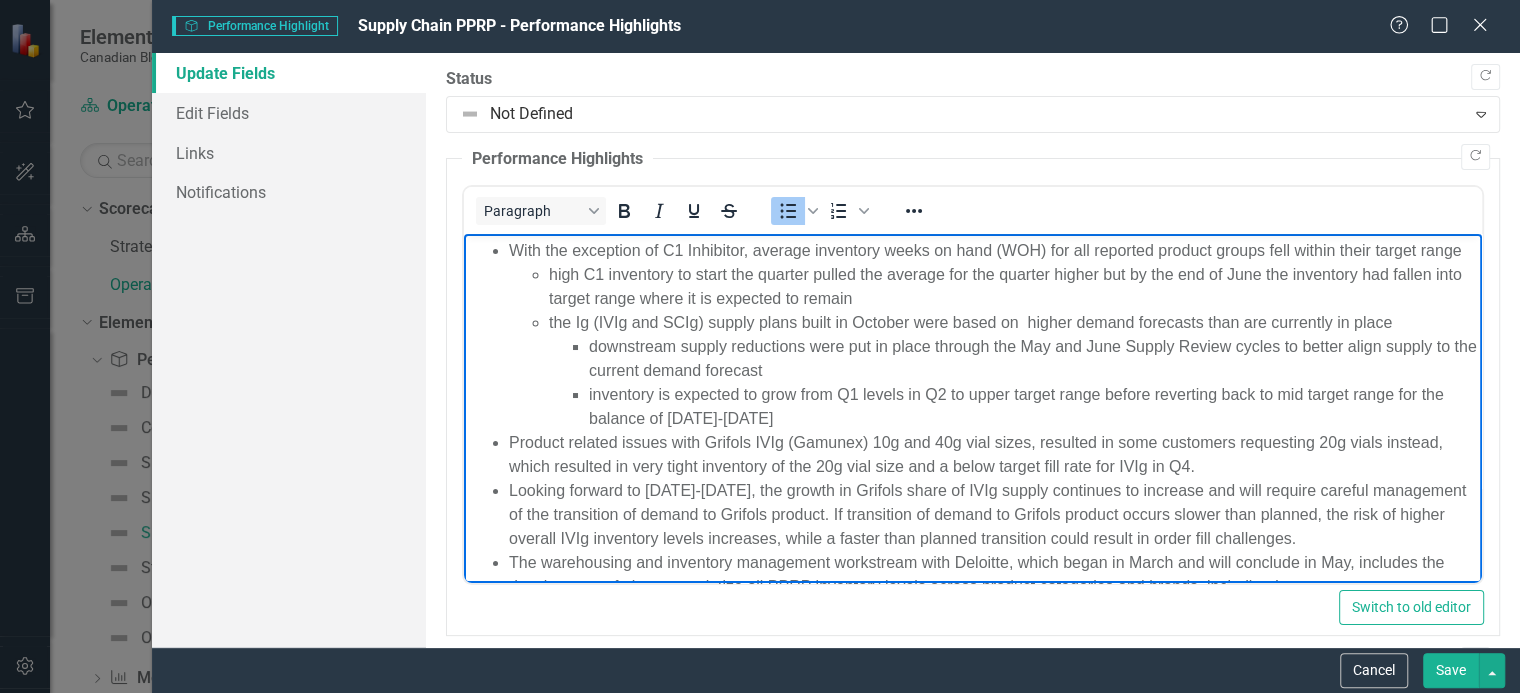 scroll, scrollTop: 59, scrollLeft: 0, axis: vertical 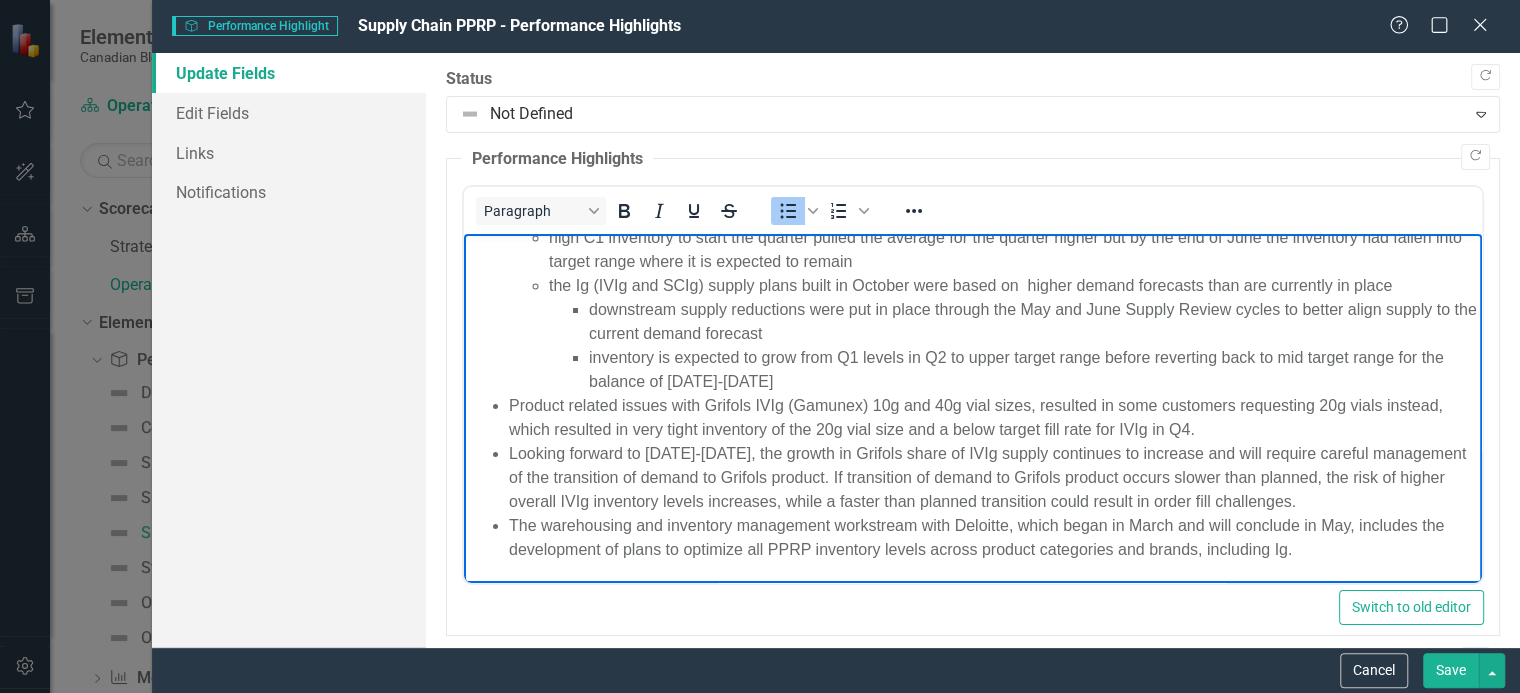 click on "Product related issues with Grifols IVIg (Gamunex) 10g and 40g vial sizes, resulted in some customers requesting 20g vials instead, which resulted in very tight inventory of the 20g vial size and a below target fill rate for IVIg in Q4." at bounding box center [992, 418] 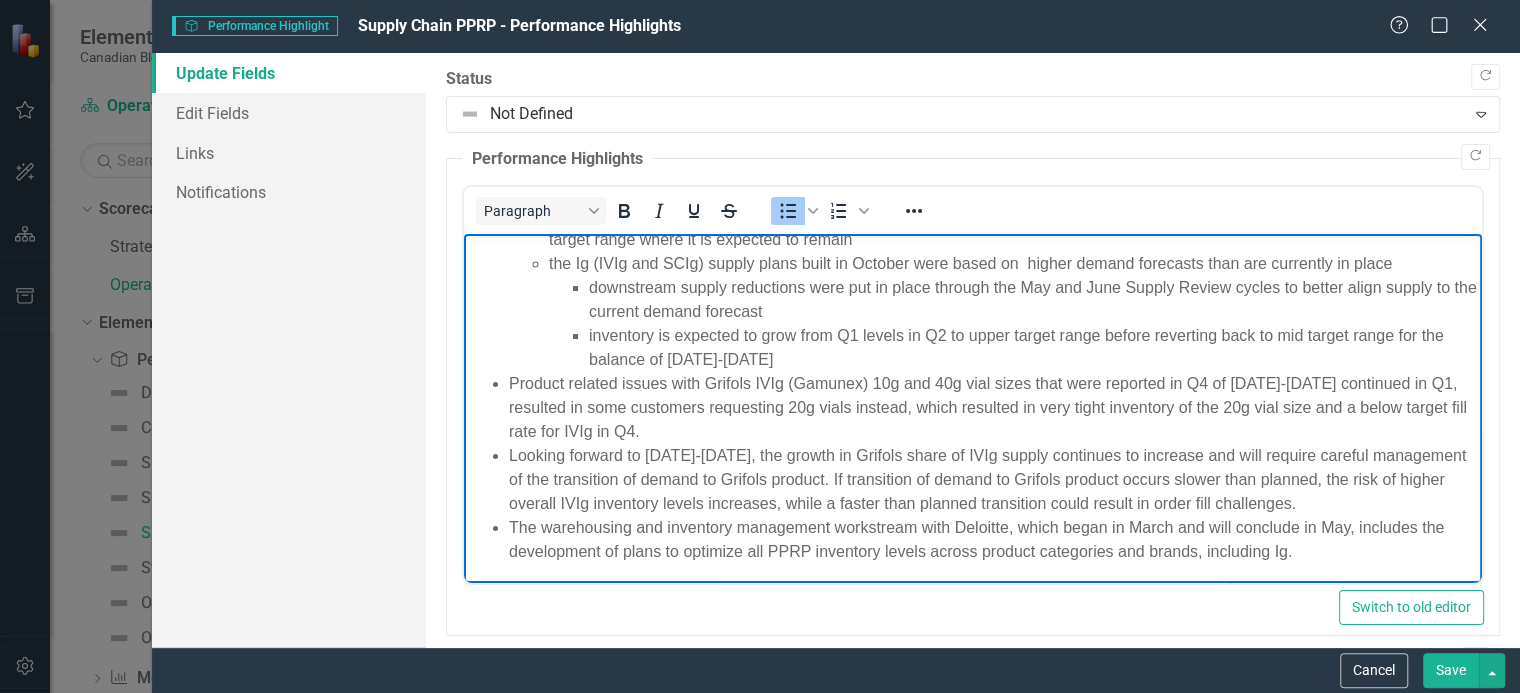 click on "Product related issues with Grifols IVIg (Gamunex) 10g and 40g vial sizes that were reported in Q4 of [DATE]-[DATE] continued in Q1, resulted in some customers requesting 20g vials instead, which resulted in very tight inventory of the 20g vial size and a below target fill rate for IVIg in Q4." at bounding box center [992, 408] 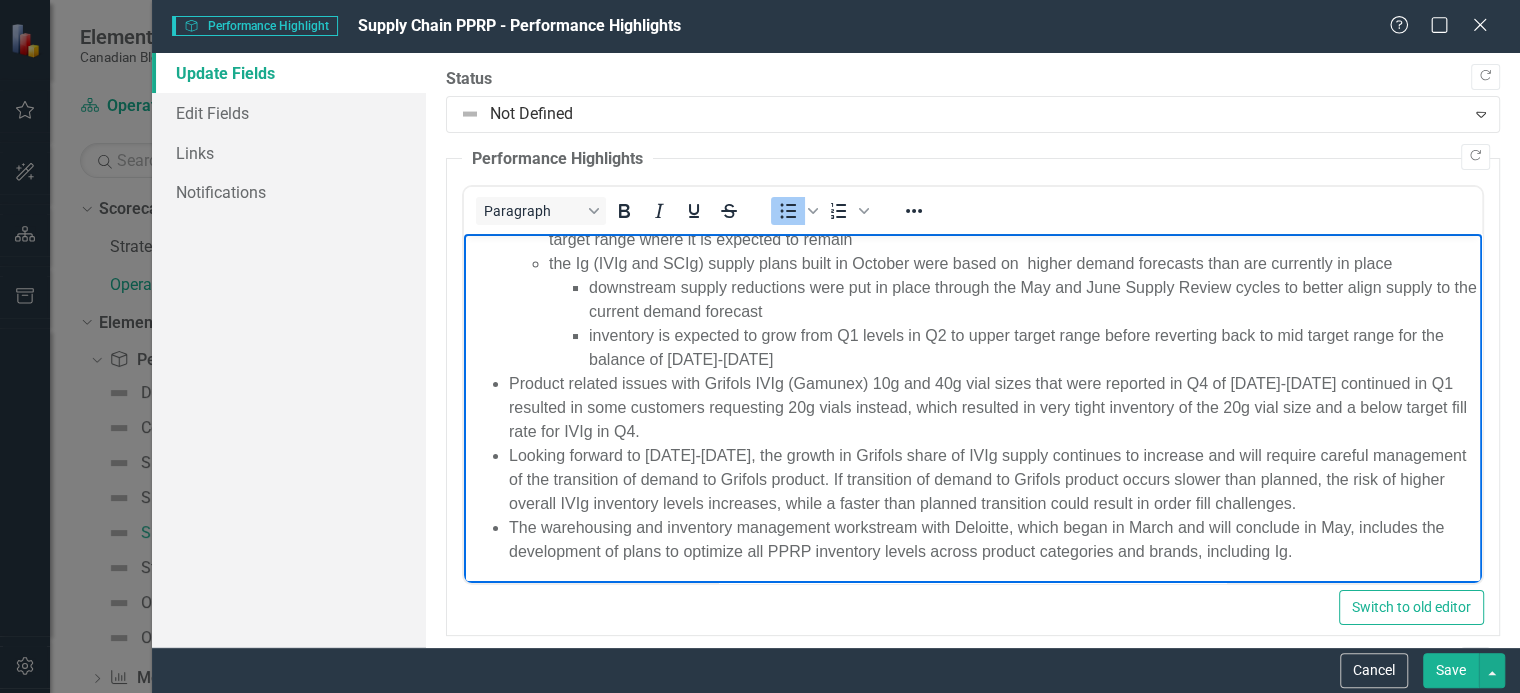 click on "Product related issues with Grifols IVIg (Gamunex) 10g and 40g vial sizes that were reported in Q4 of [DATE]-[DATE] continued in Q1 resulted in some customers requesting 20g vials instead, which resulted in very tight inventory of the 20g vial size and a below target fill rate for IVIg in Q4." at bounding box center (992, 408) 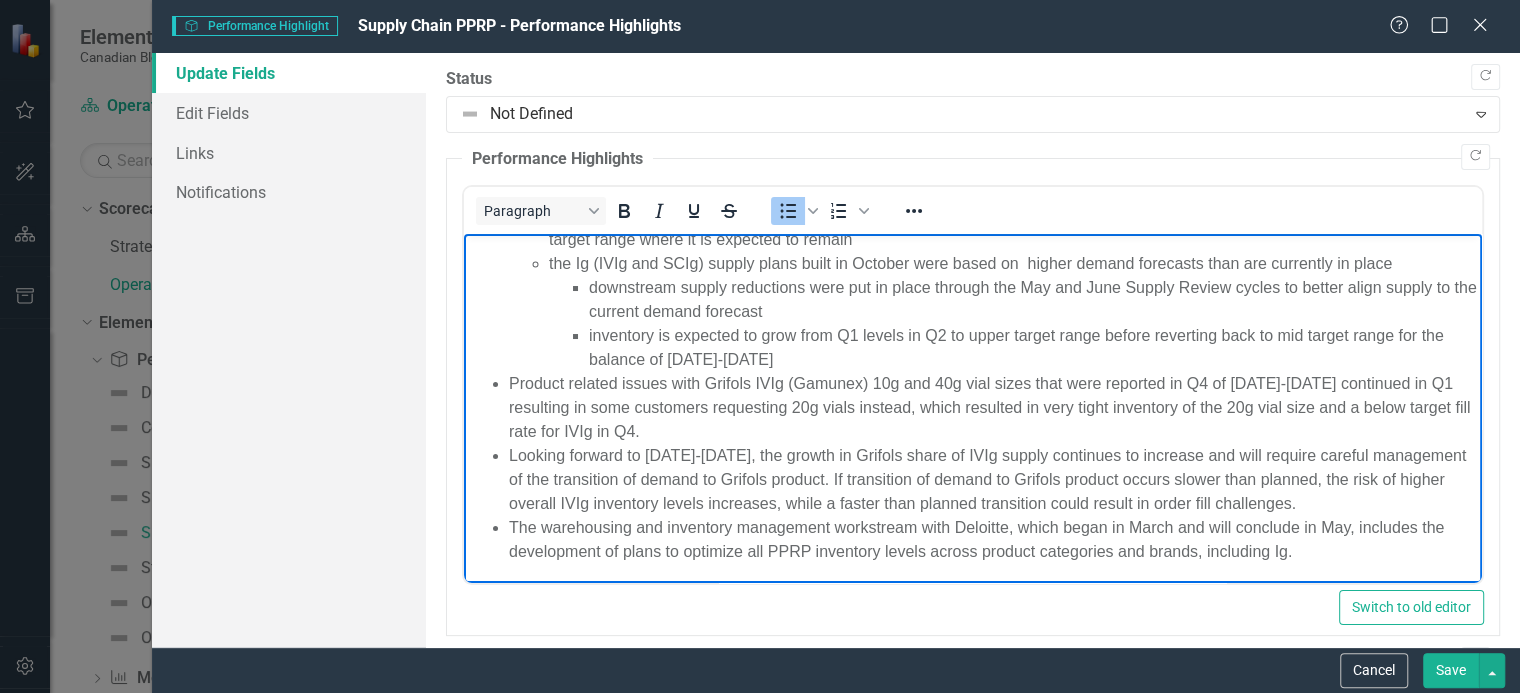click on "Product related issues with Grifols IVIg (Gamunex) 10g and 40g vial sizes that were reported in Q4 of [DATE]-[DATE] continued in Q1 resulting in some customers requesting 20g vials instead, which resulted in very tight inventory of the 20g vial size and a below target fill rate for IVIg in Q4." at bounding box center (992, 408) 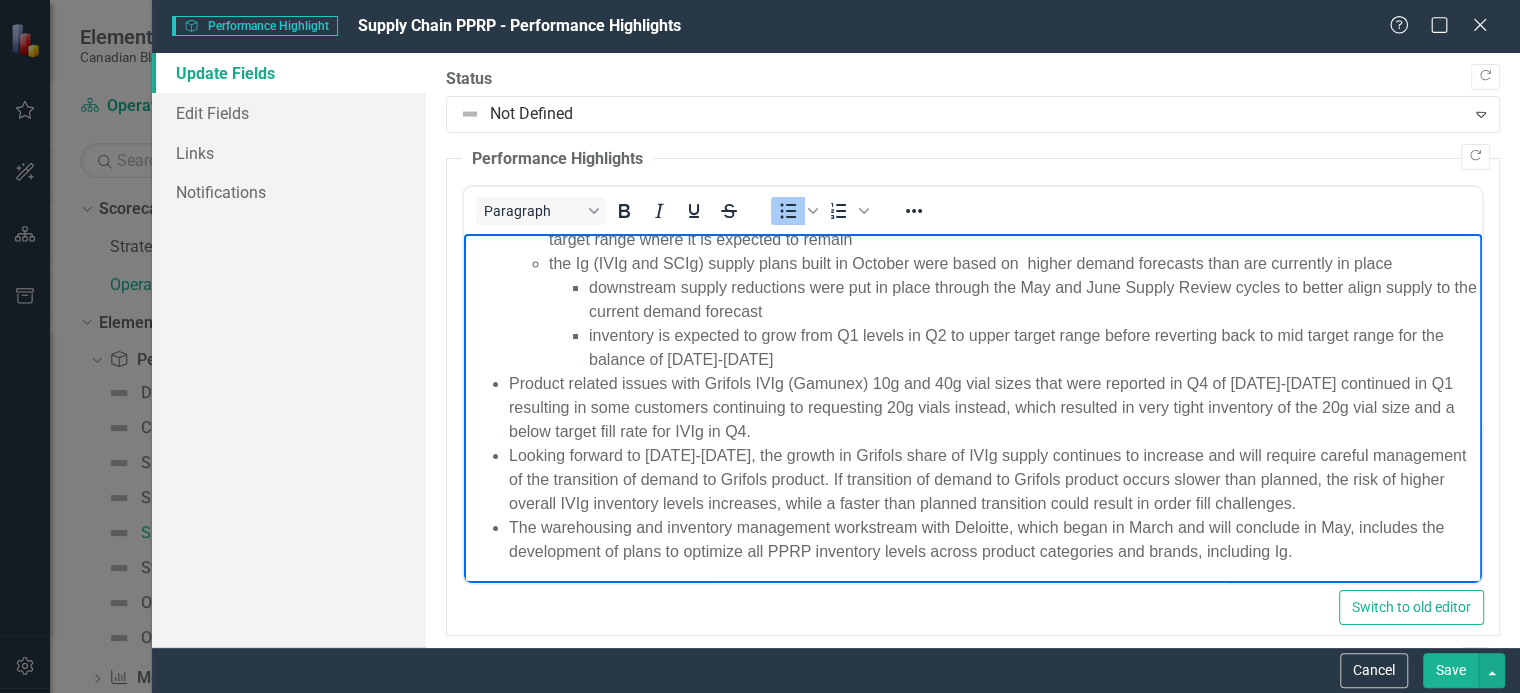 click on "Product related issues with Grifols IVIg (Gamunex) 10g and 40g vial sizes that were reported in Q4 of [DATE]-[DATE] continued in Q1 resulting in some customers continuing to requesting 20g vials instead, which resulted in very tight inventory of the 20g vial size and a below target fill rate for IVIg in Q4." at bounding box center [992, 408] 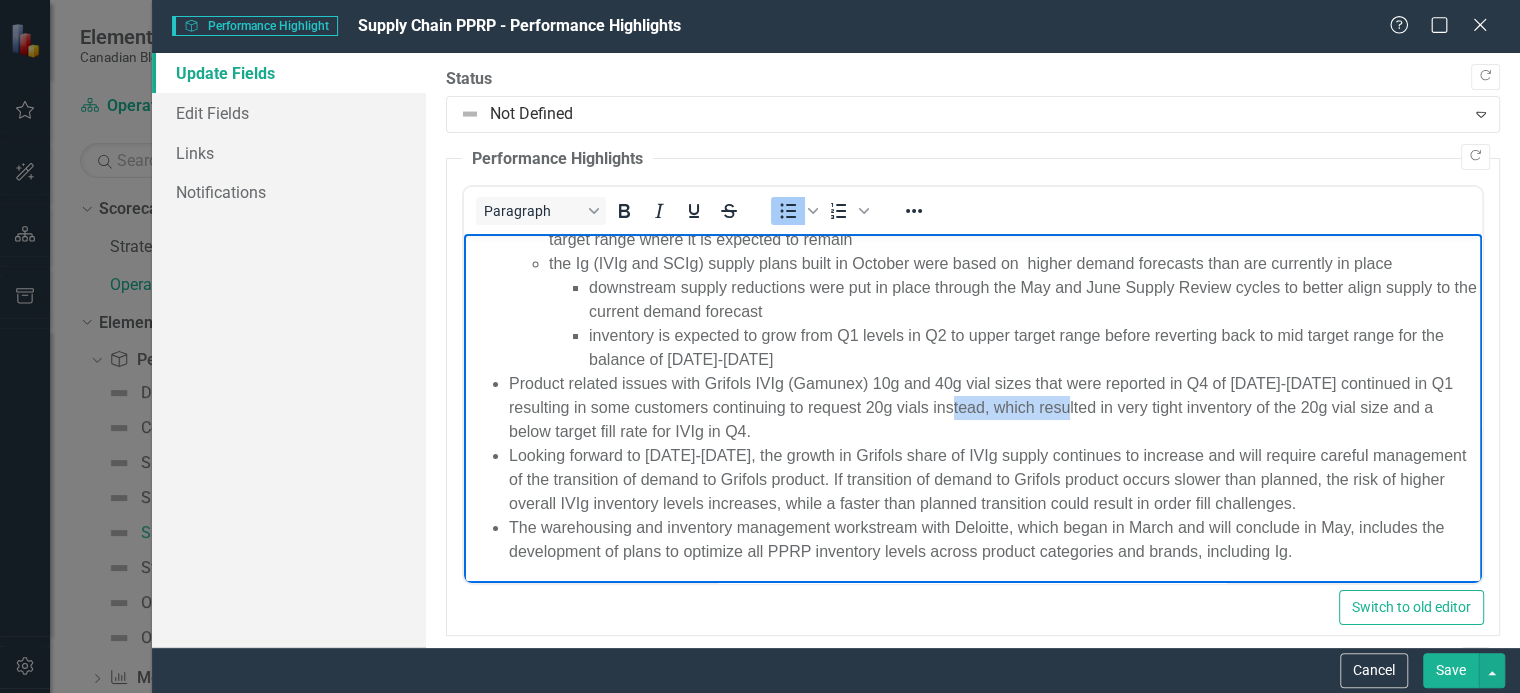 drag, startPoint x: 983, startPoint y: 437, endPoint x: 1092, endPoint y: 436, distance: 109.004585 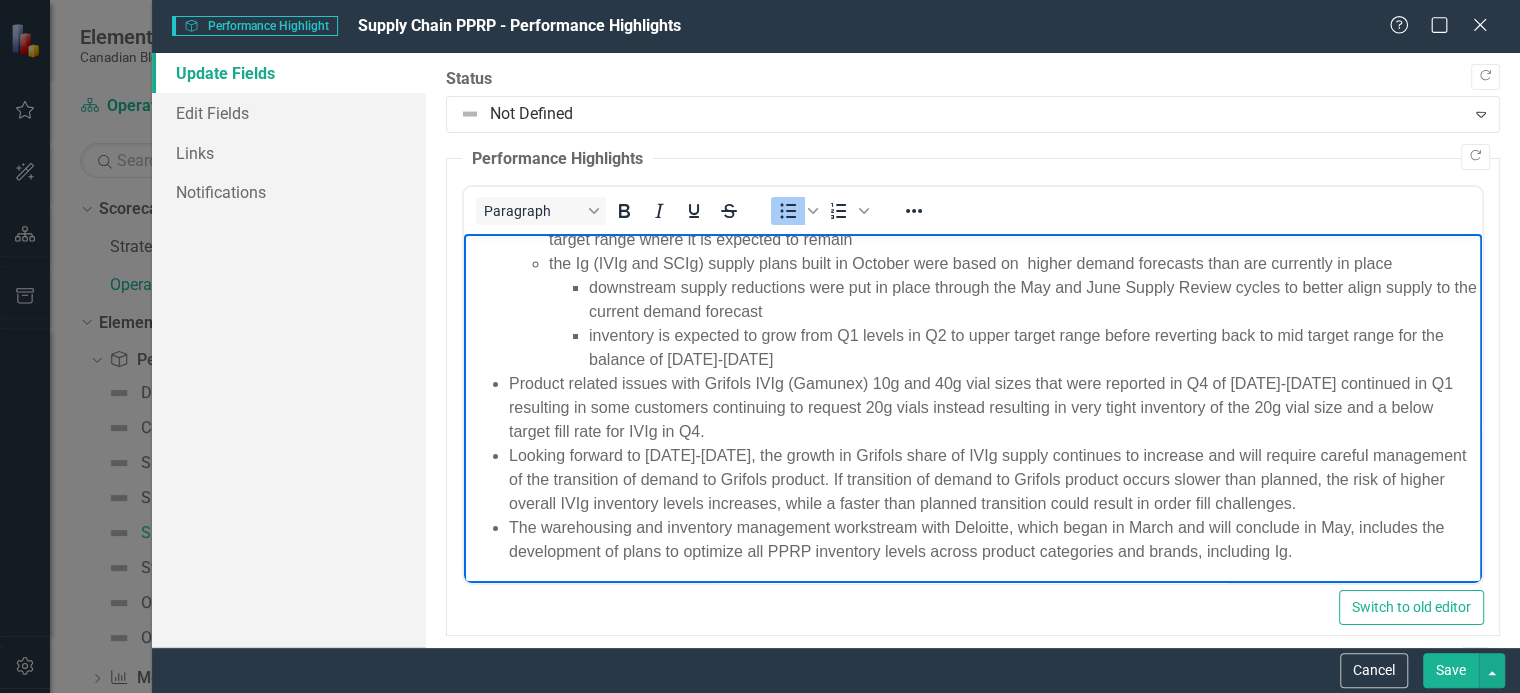 click on "Product related issues with Grifols IVIg (Gamunex) 10g and 40g vial sizes that were reported in Q4 of [DATE]-[DATE] continued in Q1 resulting in some customers continuing to request 20g vials instead resulting in very tight inventory of the 20g vial size and a below target fill rate for IVIg in Q4." at bounding box center (992, 408) 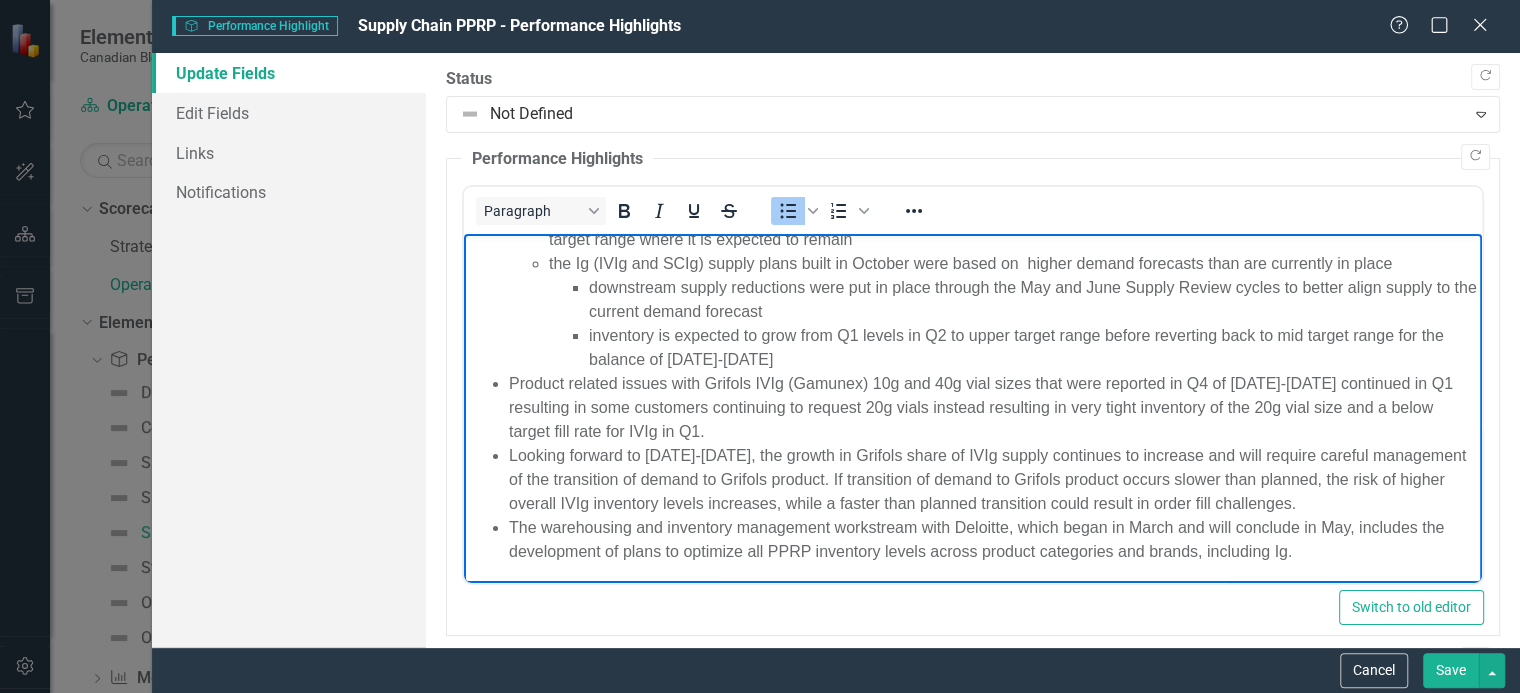 click on "Product related issues with Grifols IVIg (Gamunex) 10g and 40g vial sizes that were reported in Q4 of [DATE]-[DATE] continued in Q1 resulting in some customers continuing to request 20g vials instead resulting in very tight inventory of the 20g vial size and a below target fill rate for IVIg in Q1." at bounding box center (992, 408) 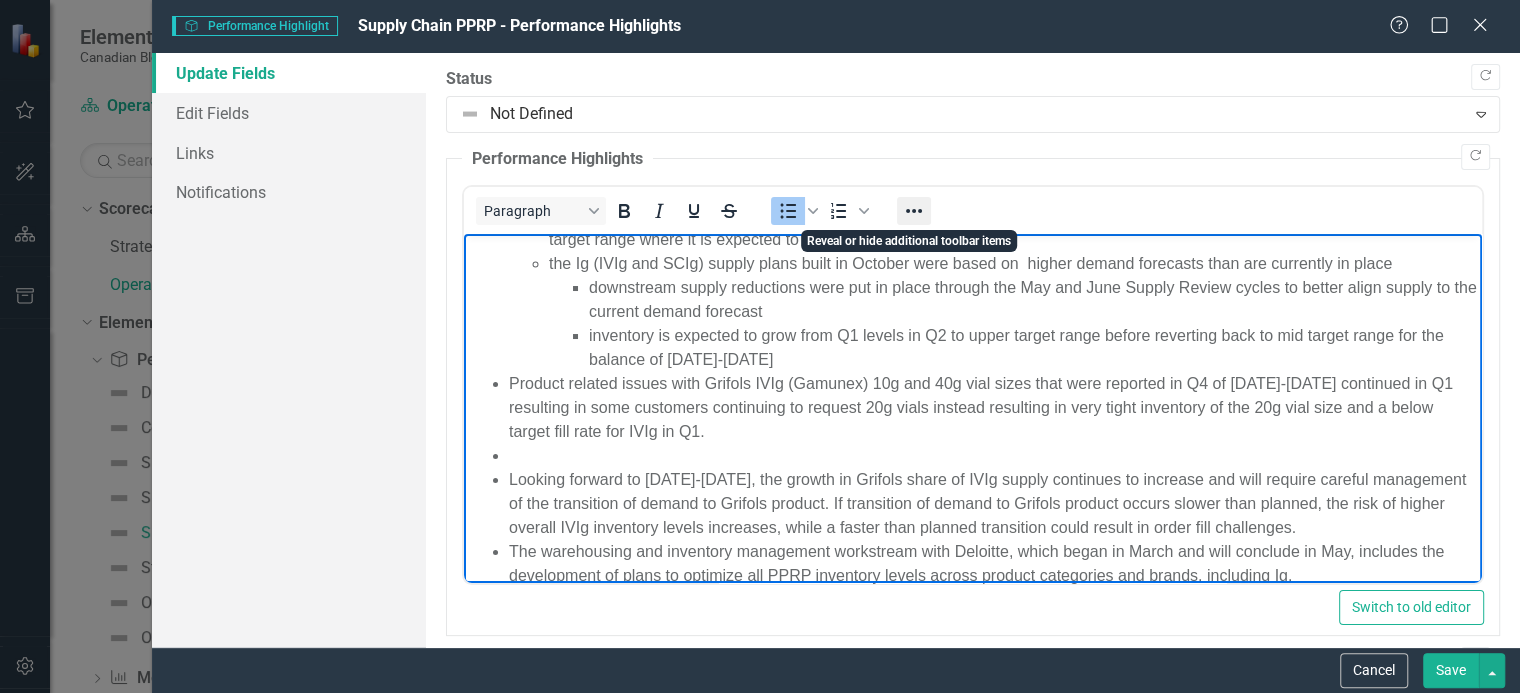 click 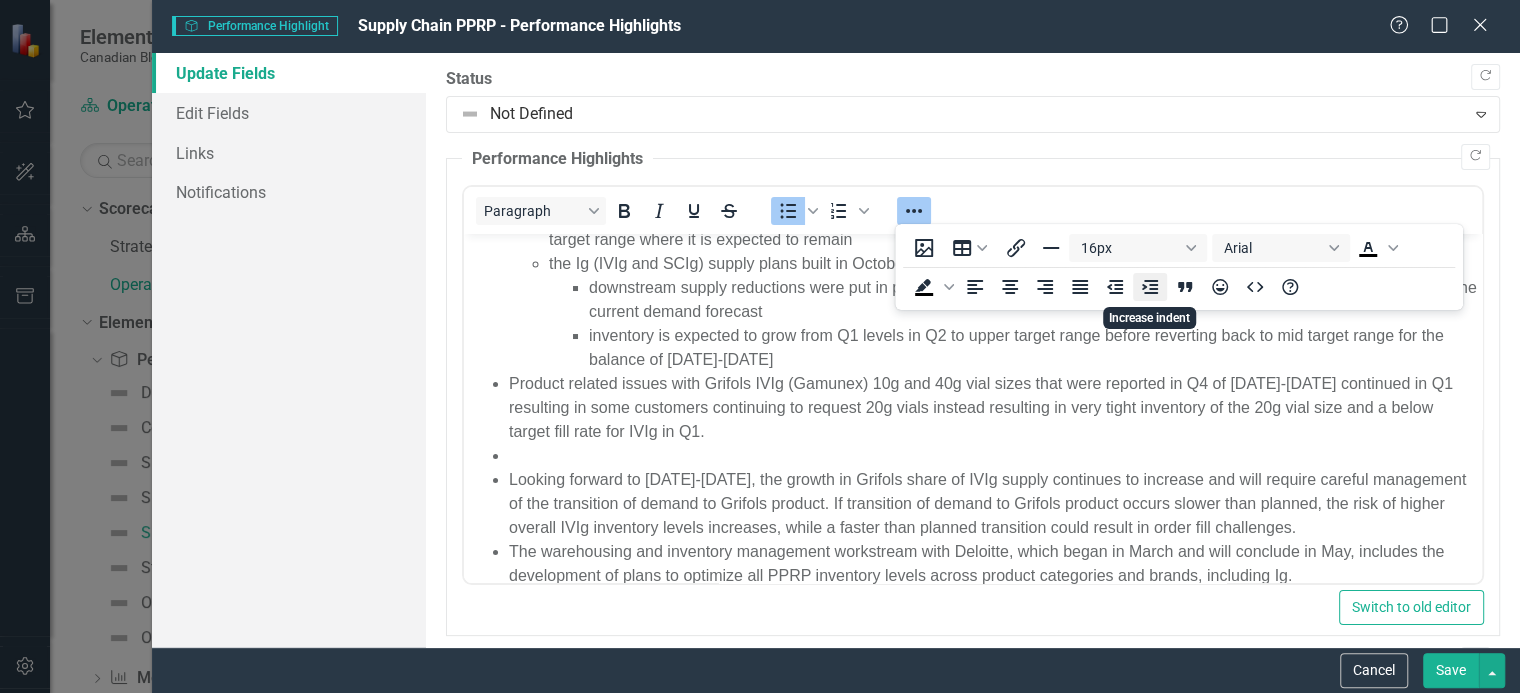 click 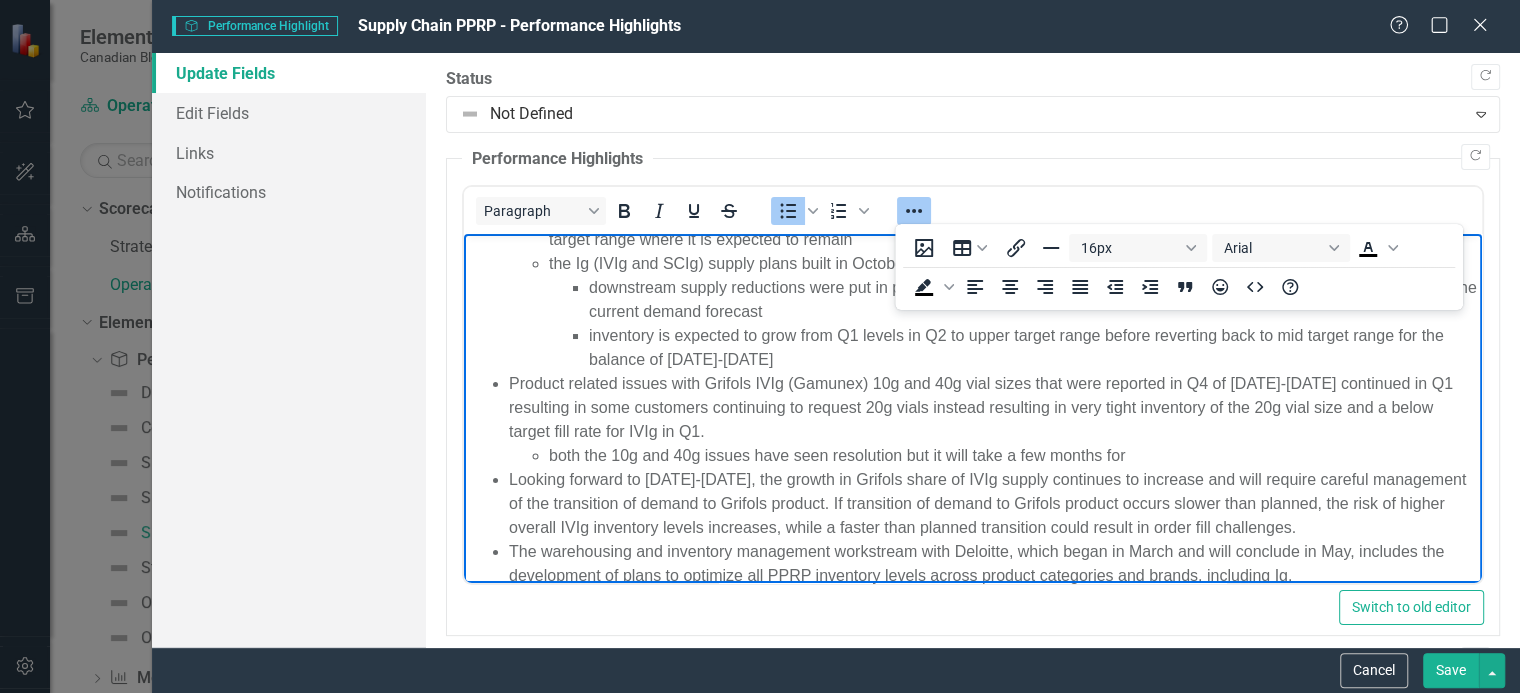 click on "both the 10g and 40g issues have seen resolution but it will take a few months for" at bounding box center [1012, 456] 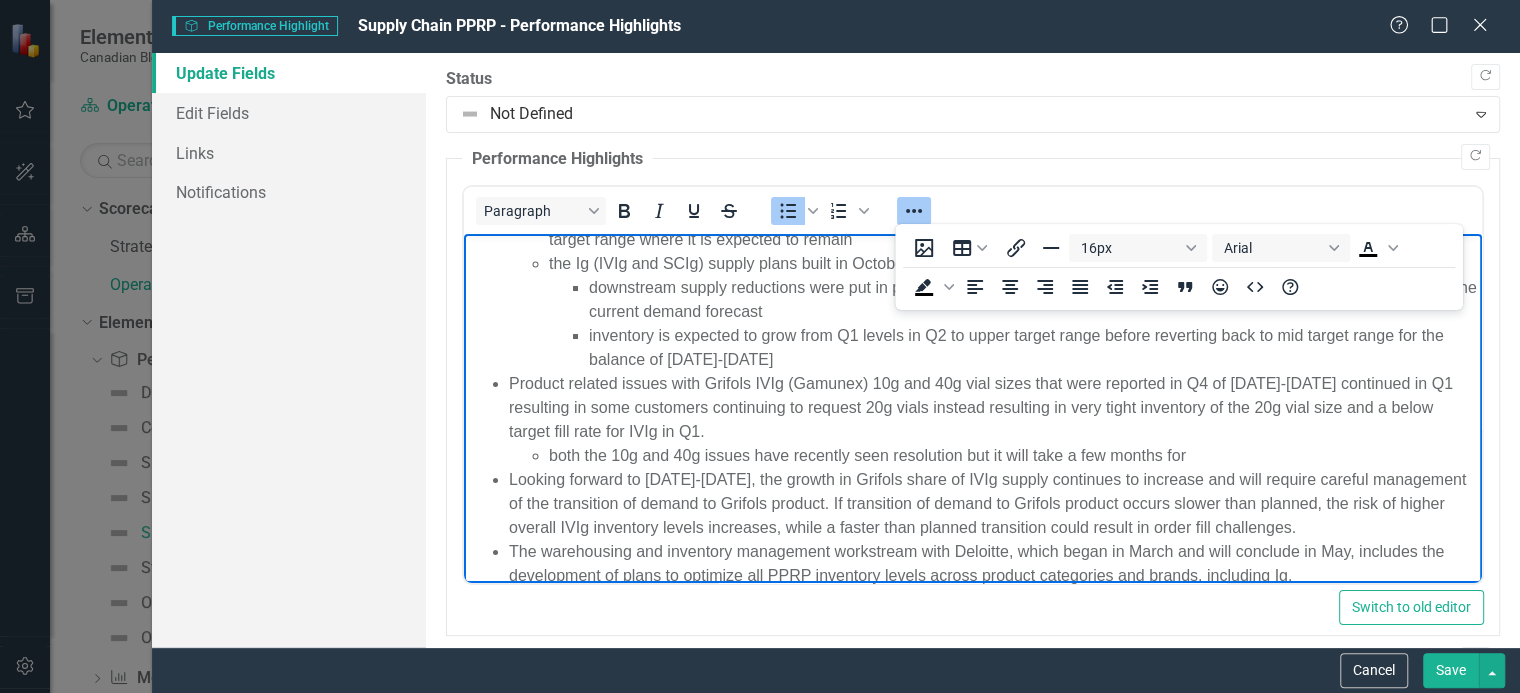 click on "both the 10g and 40g issues have recently seen resolution but it will take a few months for" at bounding box center (1012, 456) 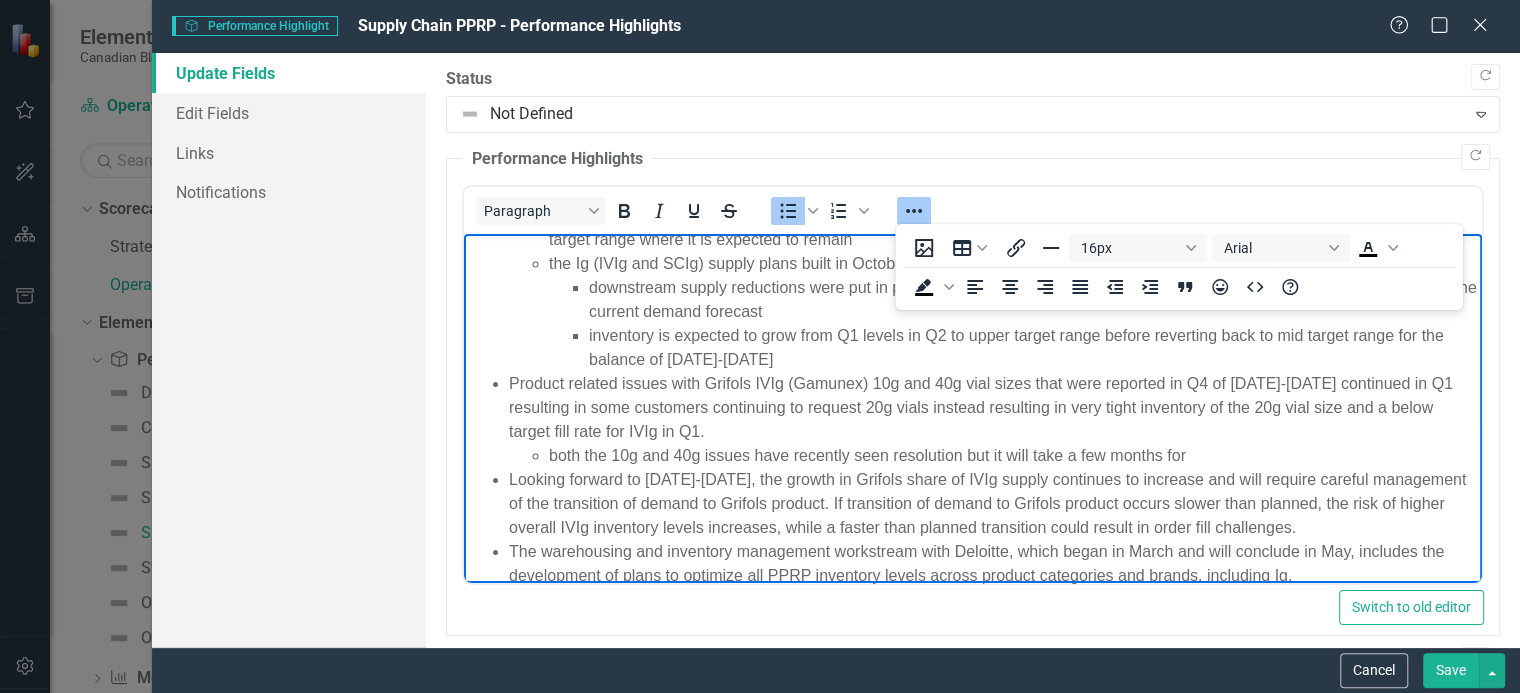 click on "Save" at bounding box center [1451, 670] 